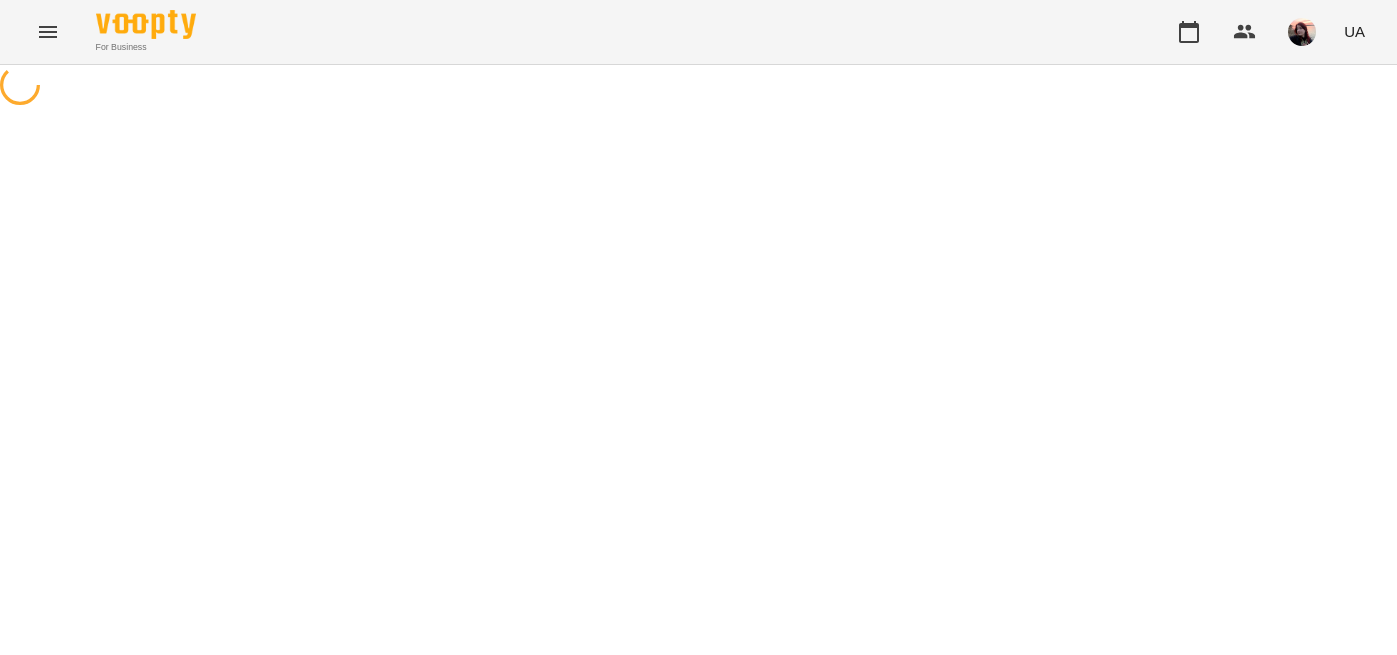 scroll, scrollTop: 0, scrollLeft: 0, axis: both 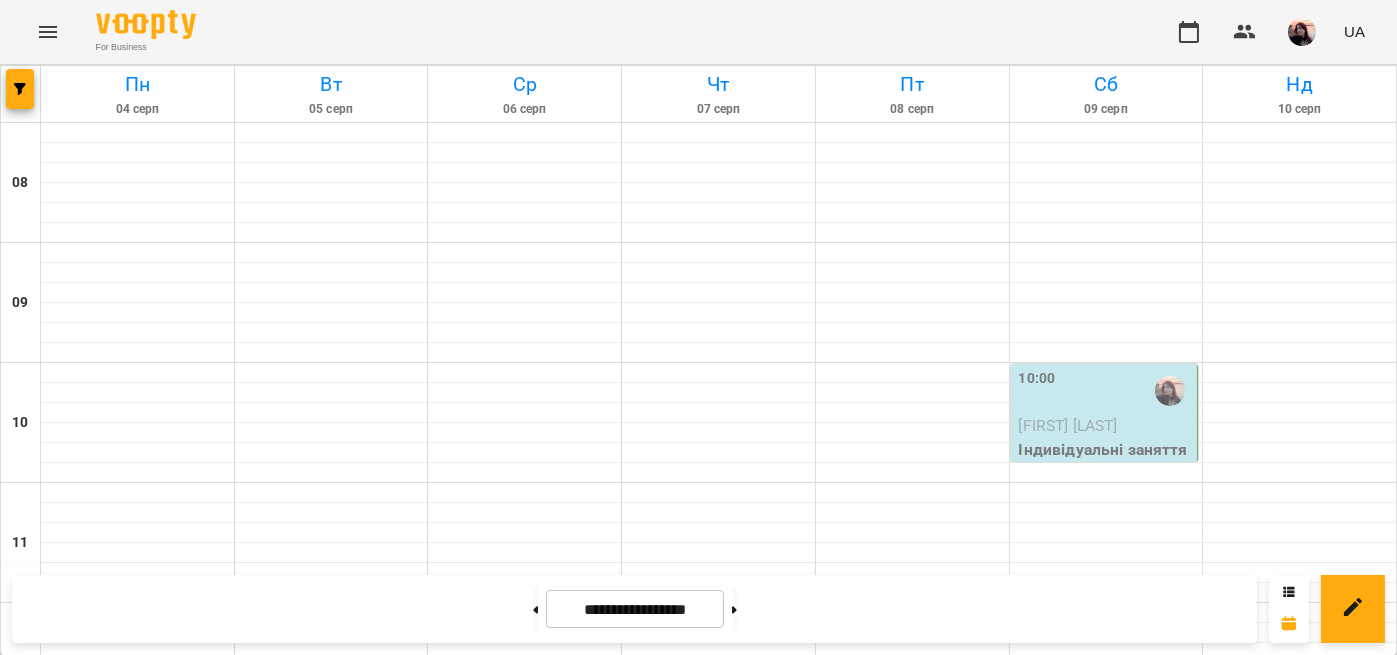 click on "13:00" at bounding box center [1037, 739] 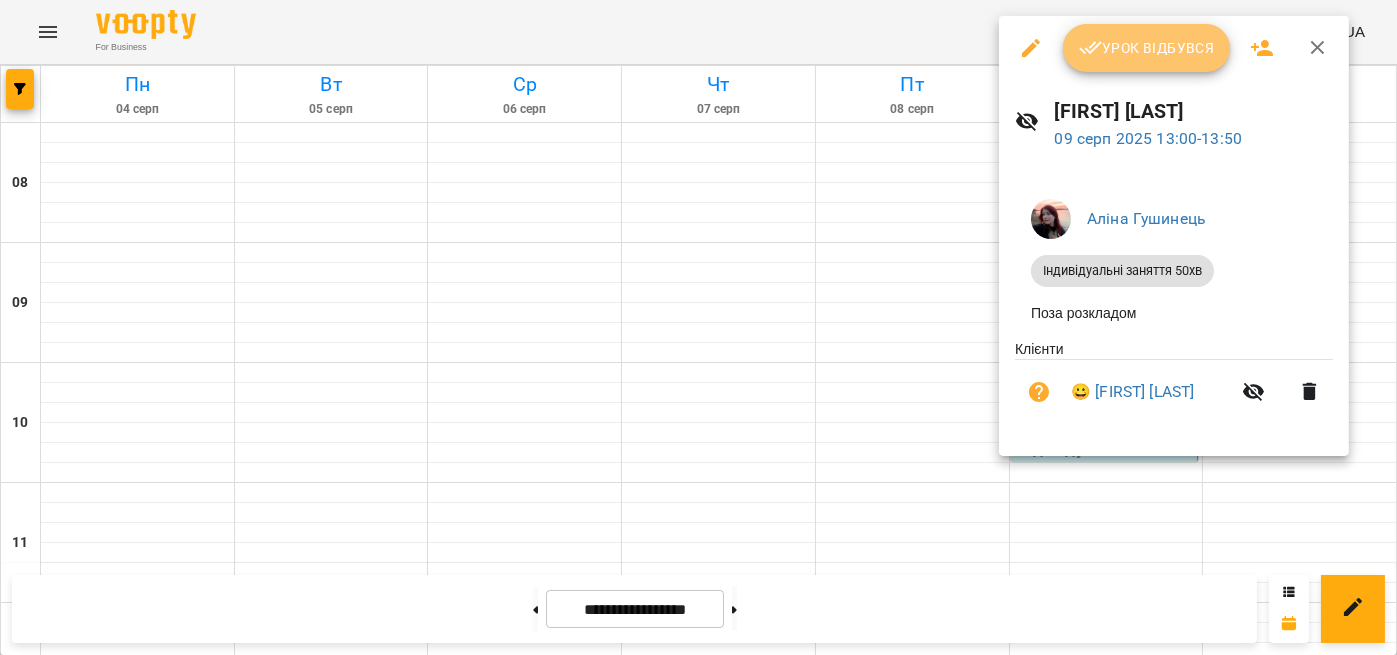 click on "Урок відбувся" at bounding box center [1147, 48] 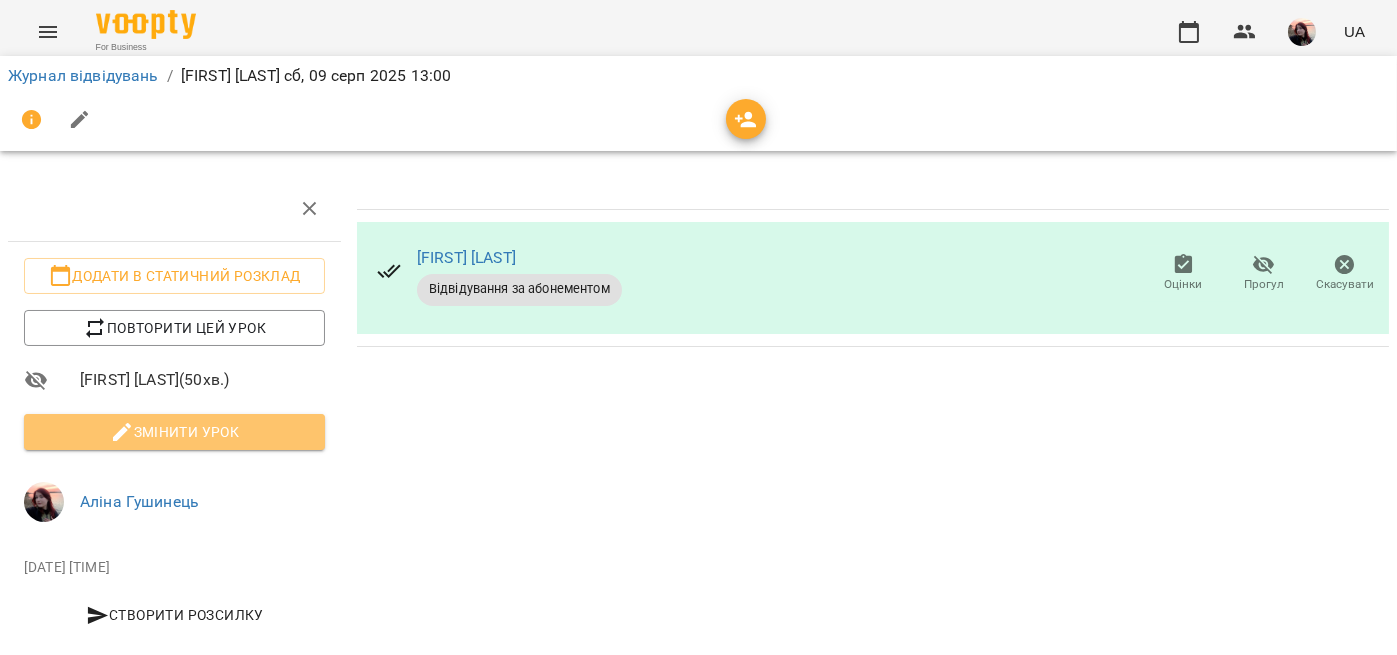 click on "Змінити урок" at bounding box center [174, 432] 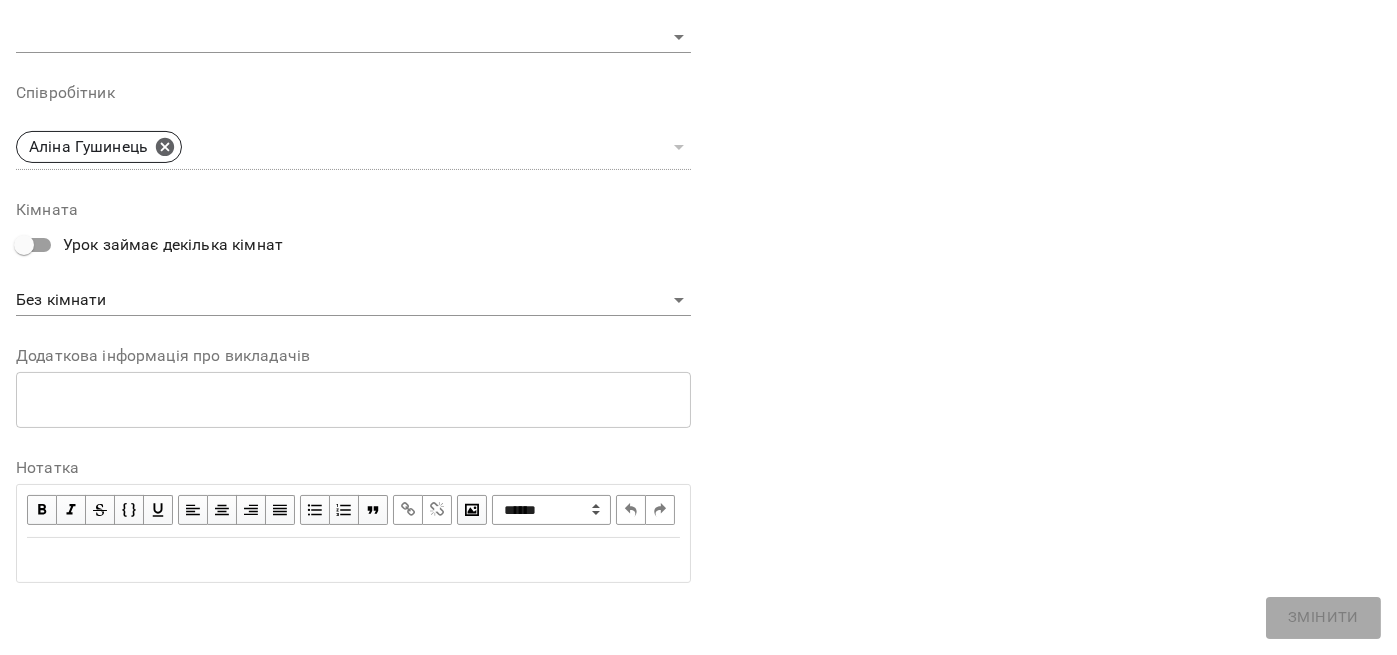 scroll, scrollTop: 711, scrollLeft: 0, axis: vertical 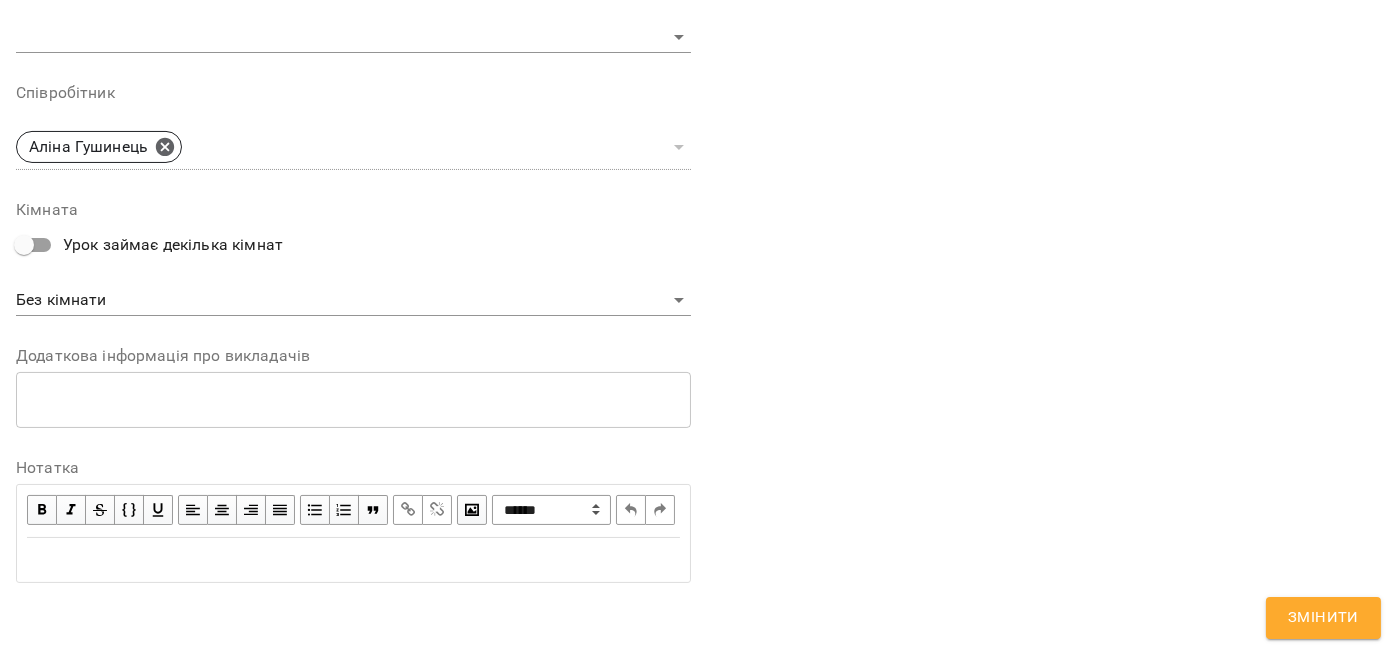 click at bounding box center (353, 560) 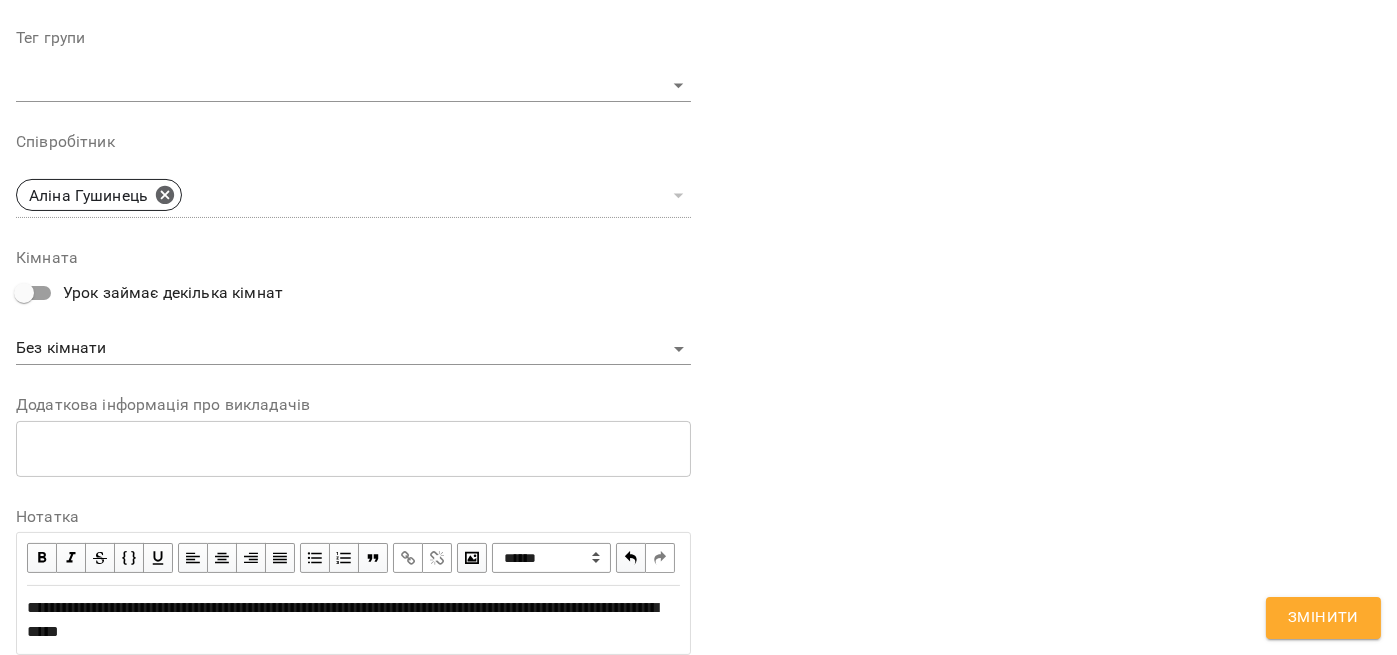 scroll, scrollTop: 794, scrollLeft: 0, axis: vertical 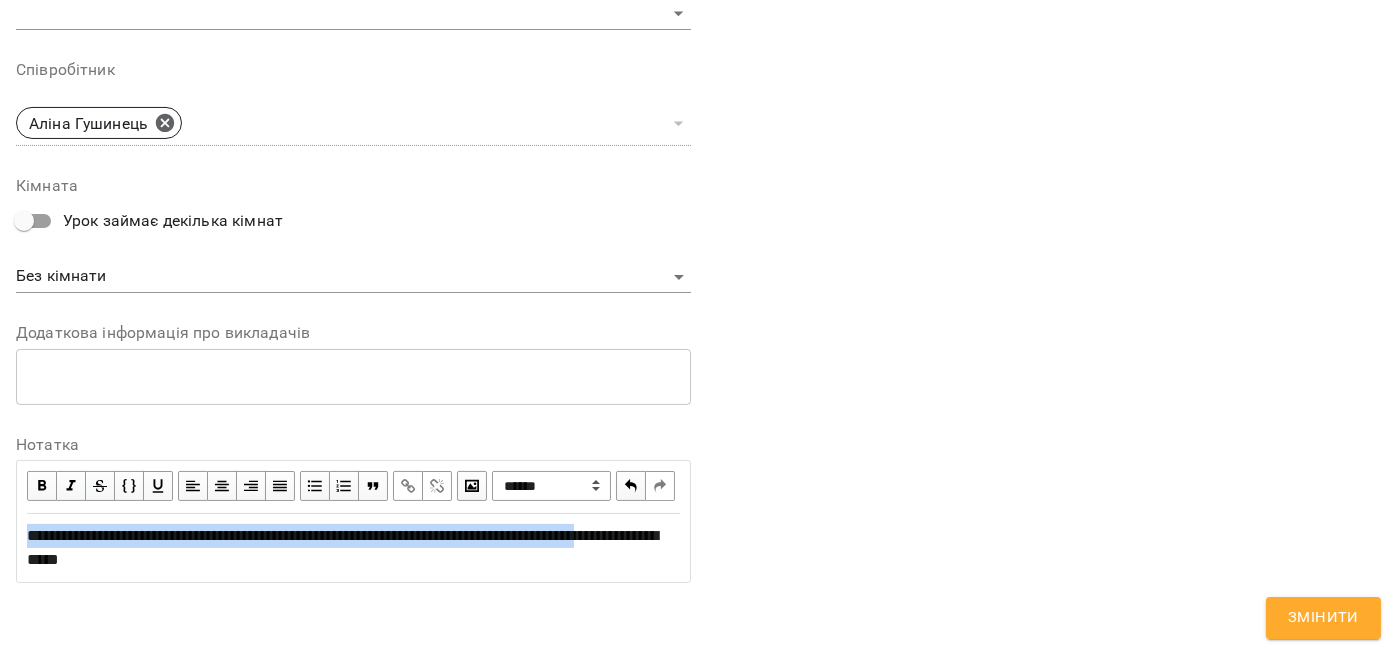 drag, startPoint x: 179, startPoint y: 584, endPoint x: 0, endPoint y: 518, distance: 190.77998 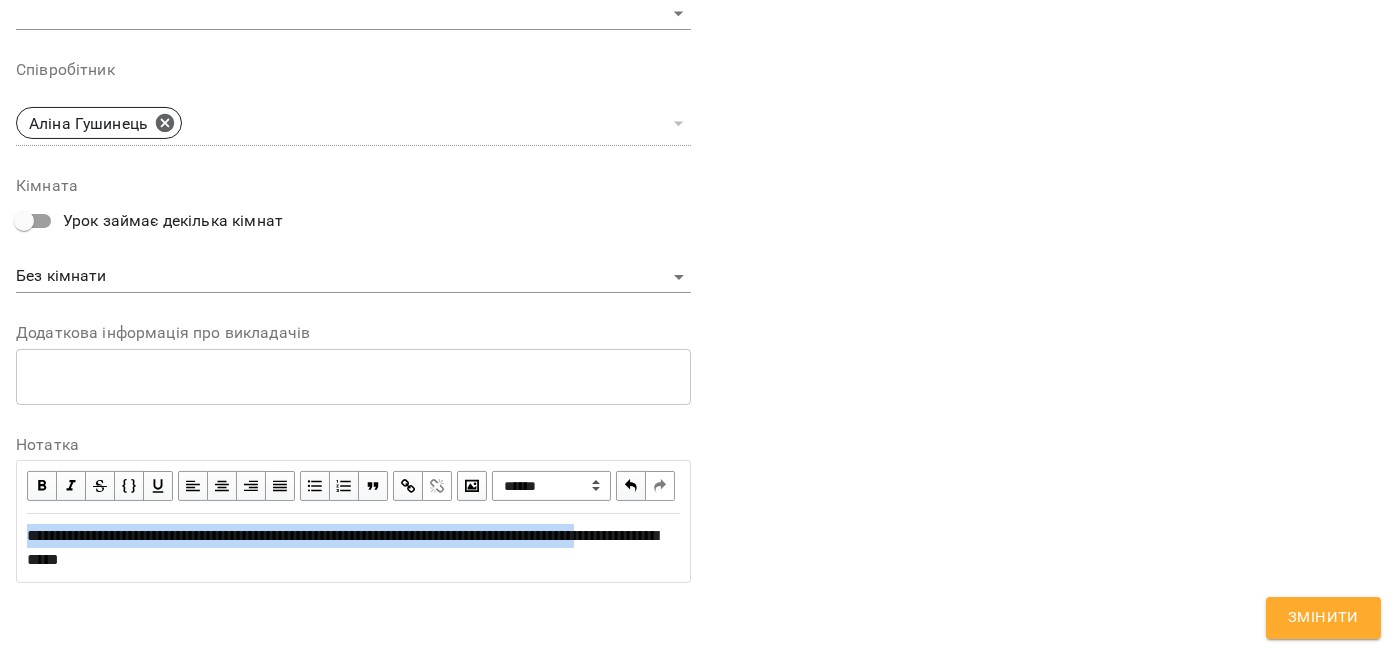 copy on "**********" 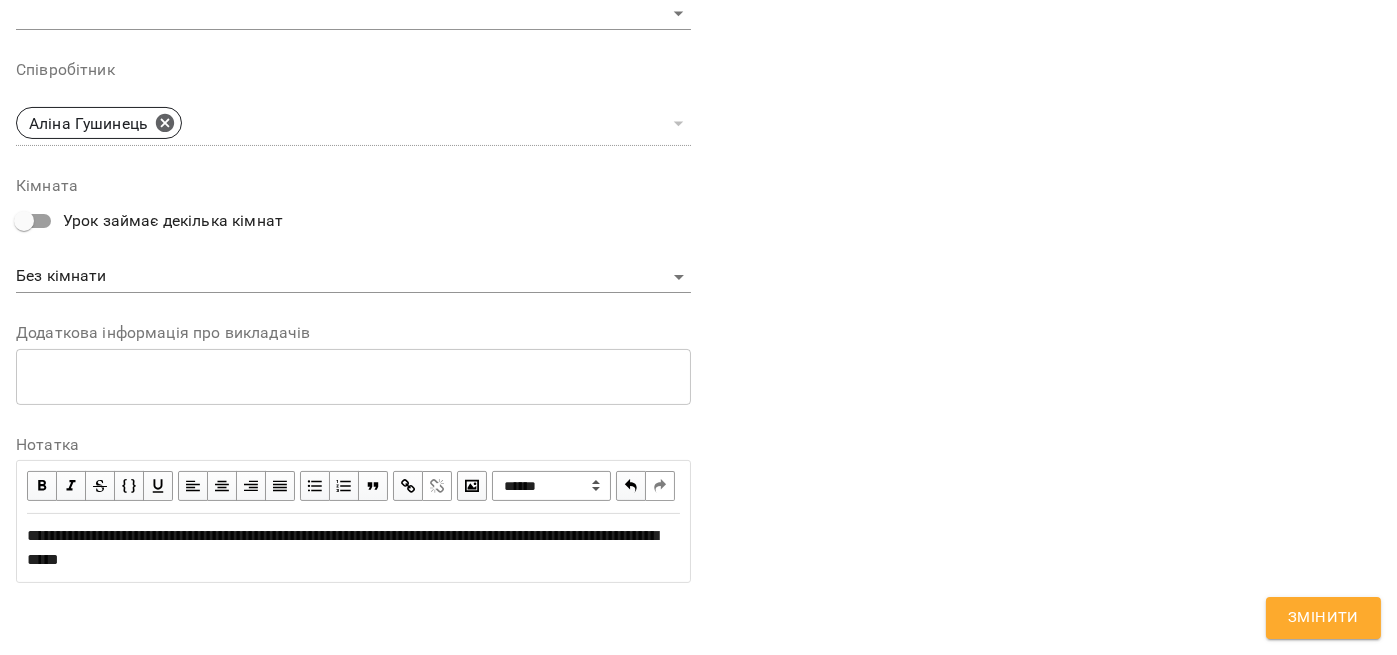 click at bounding box center (408, 486) 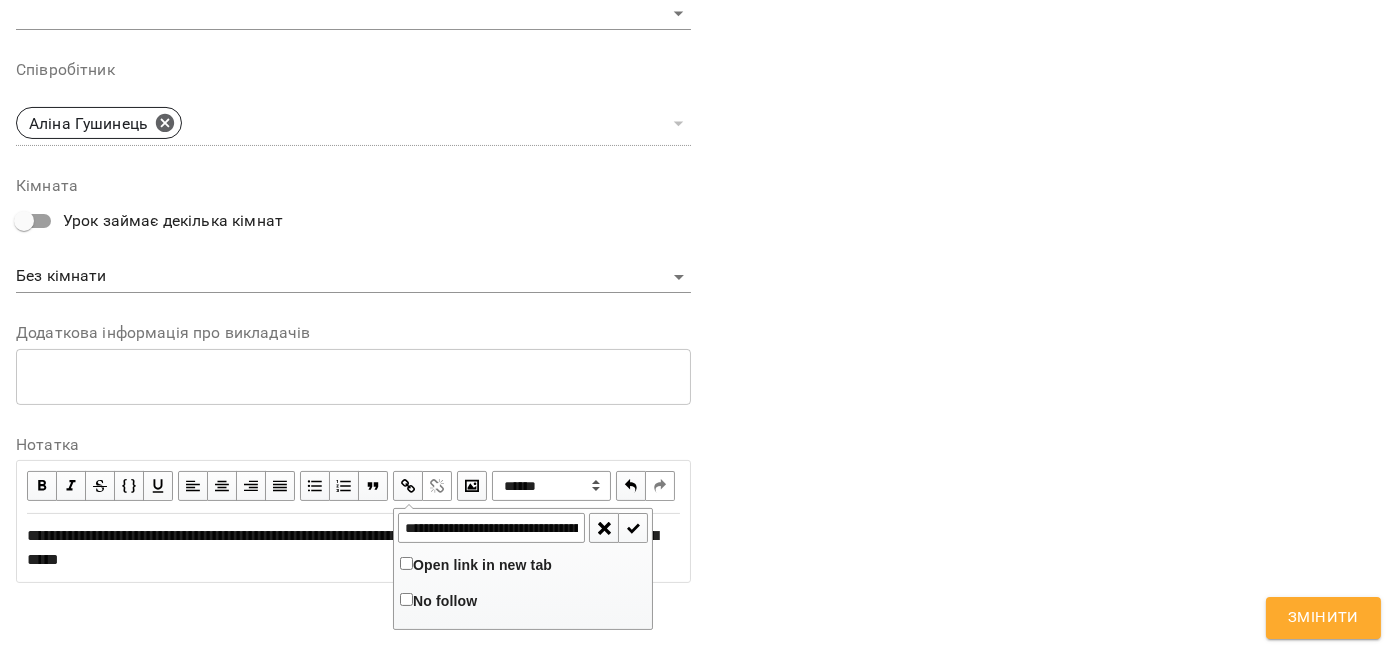 scroll, scrollTop: 0, scrollLeft: 465, axis: horizontal 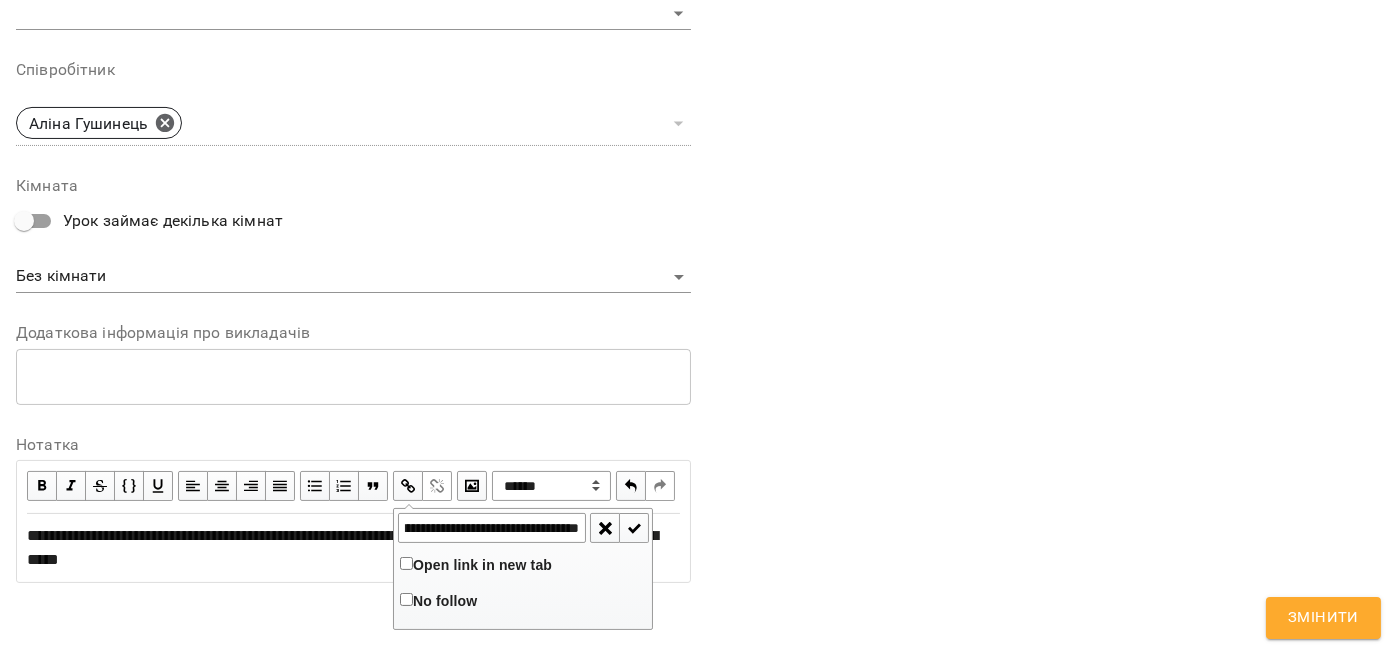 type on "**********" 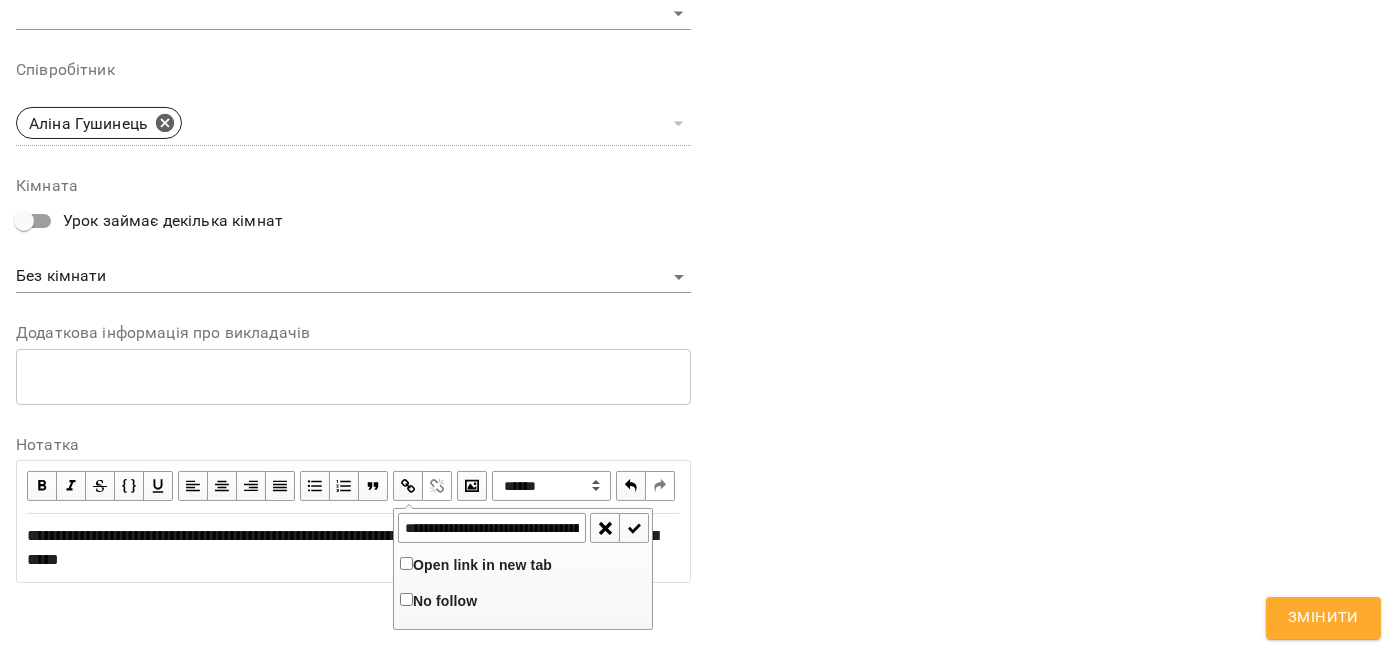 drag, startPoint x: 453, startPoint y: 561, endPoint x: 626, endPoint y: 528, distance: 176.11928 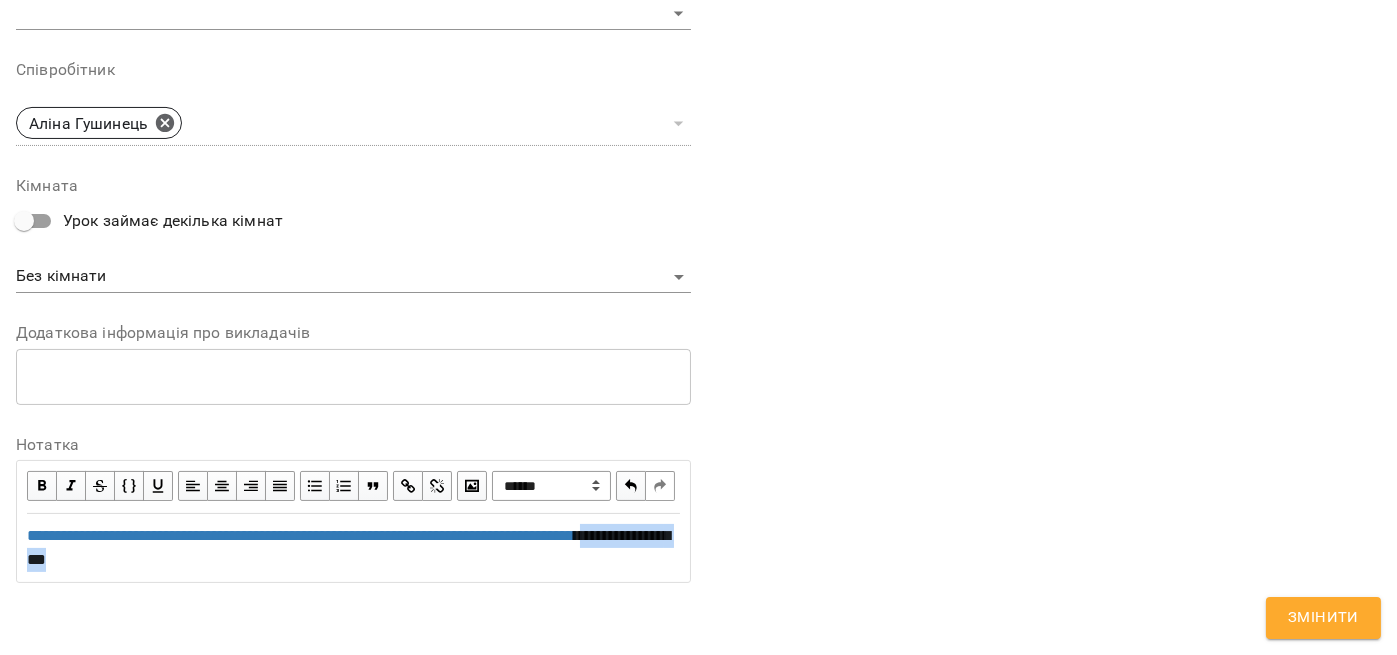 drag, startPoint x: 434, startPoint y: 581, endPoint x: 184, endPoint y: 587, distance: 250.07199 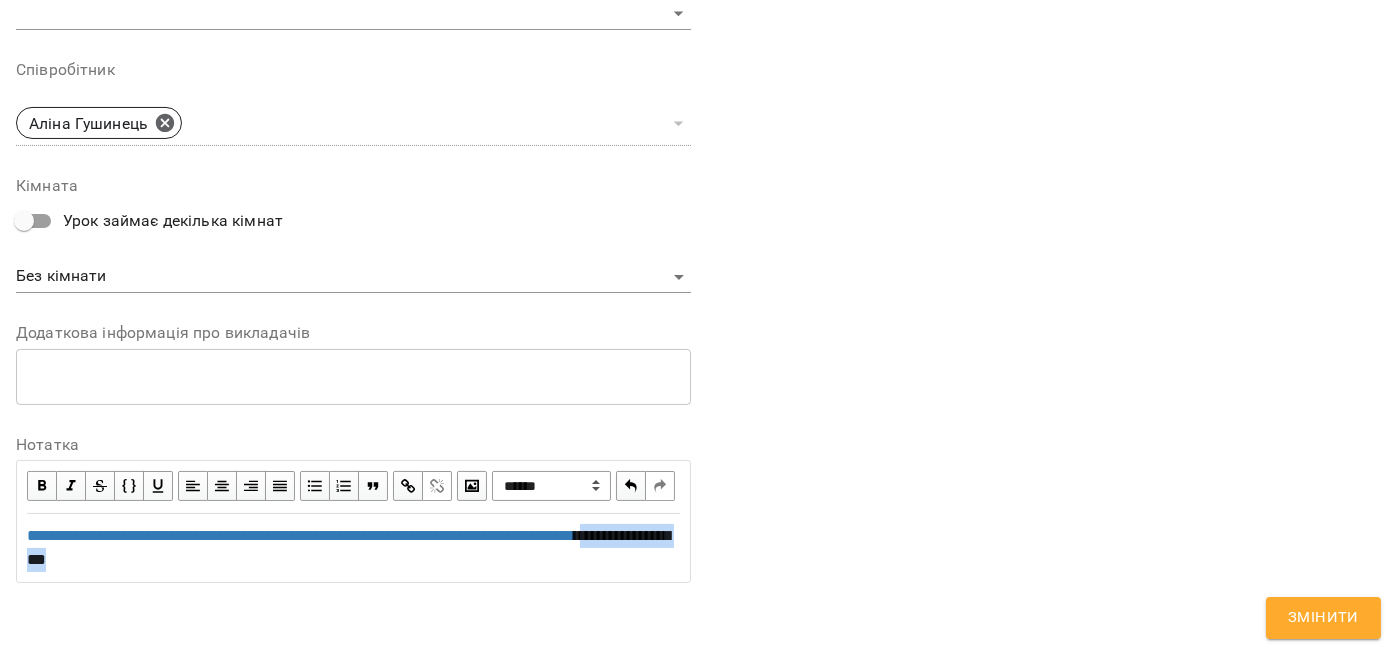click on "**********" at bounding box center [353, 548] 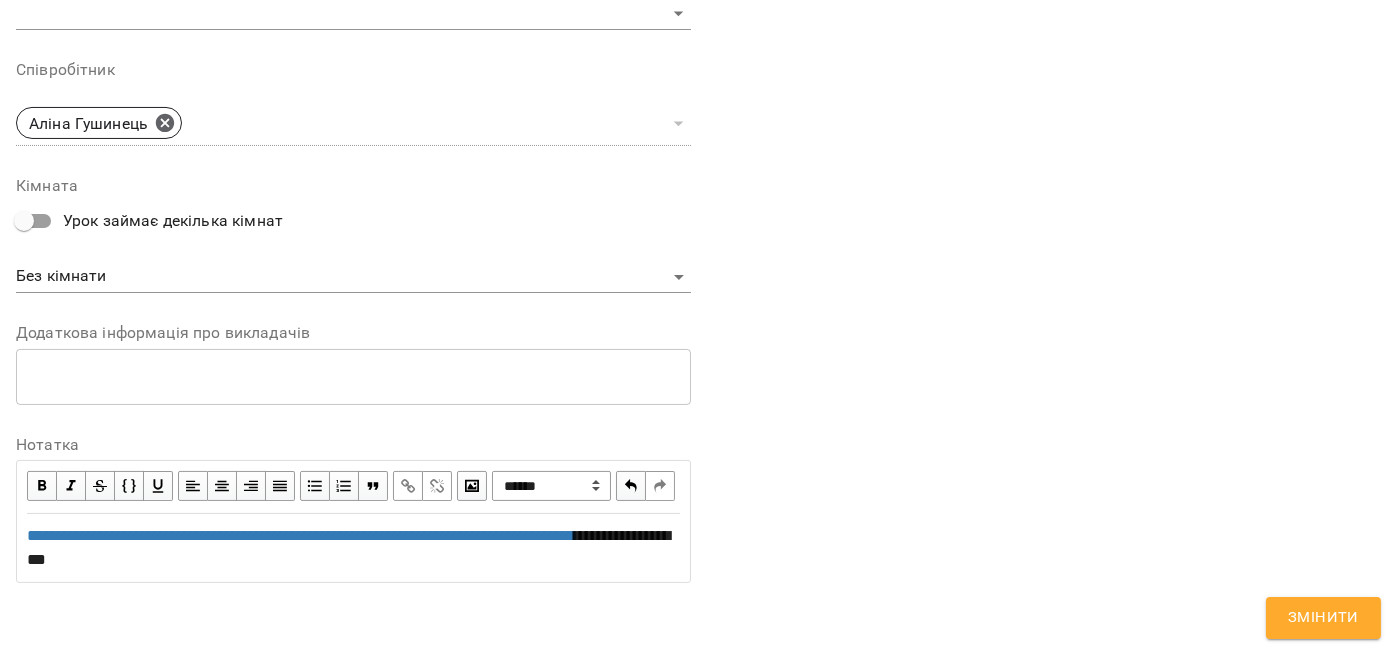 click on "Змінити" at bounding box center [1323, 618] 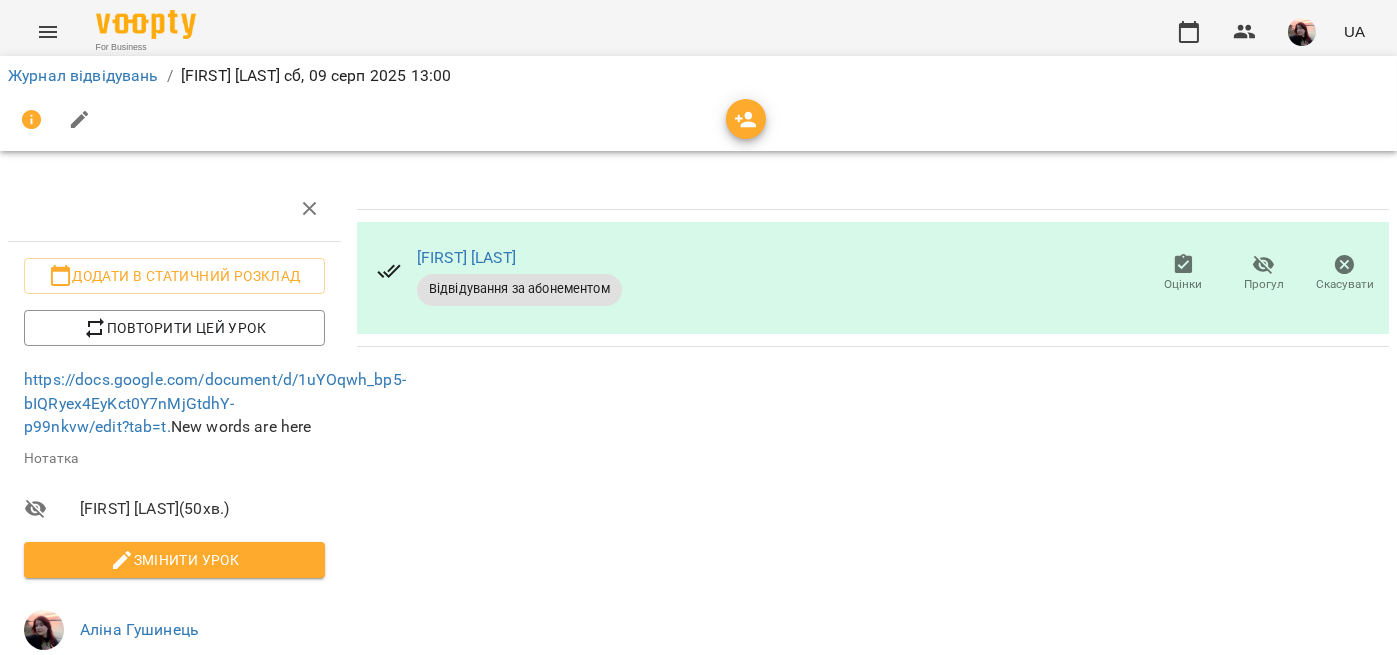 click on "https://docs.google.com/document/d/1uYOqwh_bp5-bIQRyex4EyKct0Y7nMjGtdhY-p99nkvw/edit?tab=t.  New words are here Нотатка" at bounding box center (174, 418) 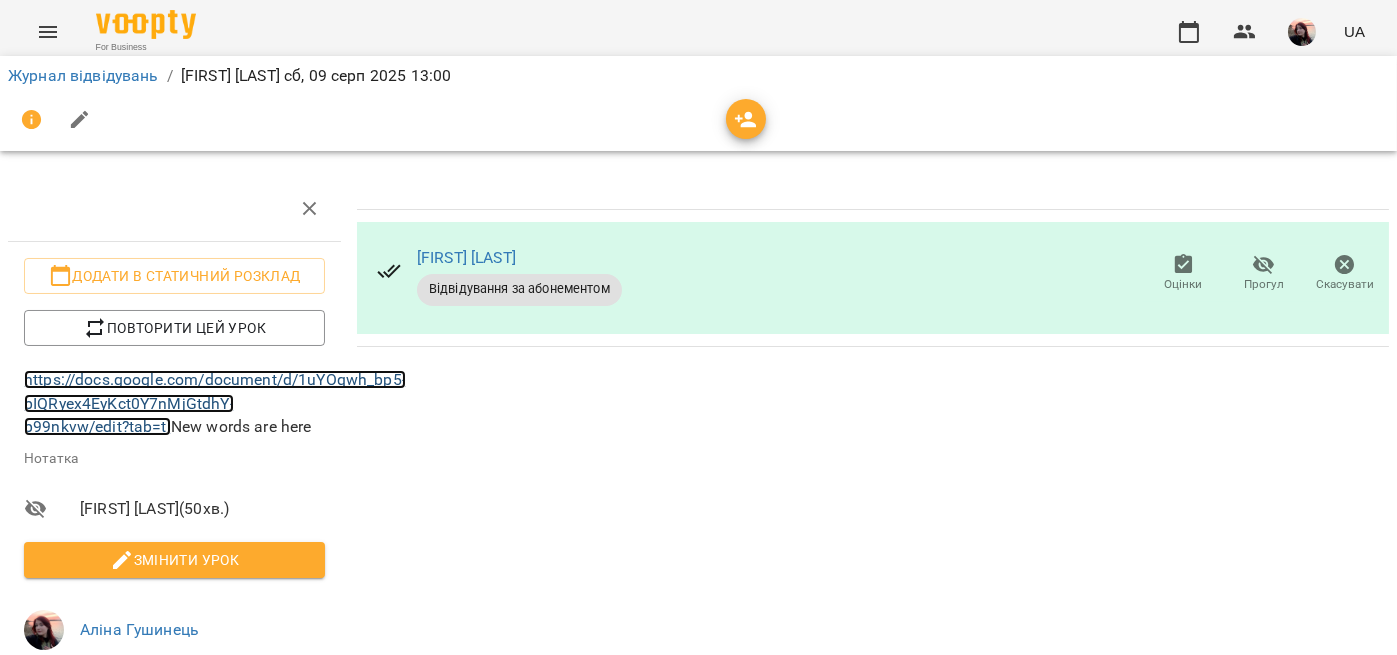 click on "https://docs.google.com/document/d/1uYOqwh_bp5-bIQRyex4EyKct0Y7nMjGtdhY-p99nkvw/edit?tab=t." at bounding box center (215, 403) 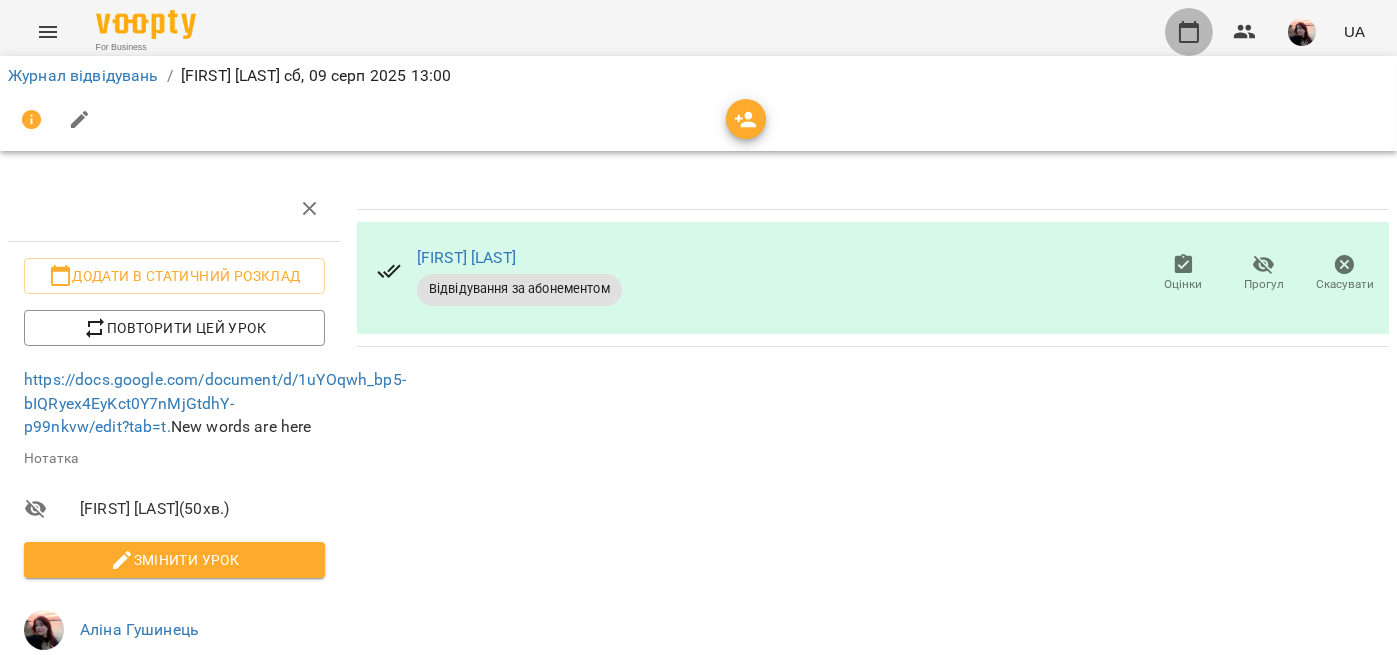 click 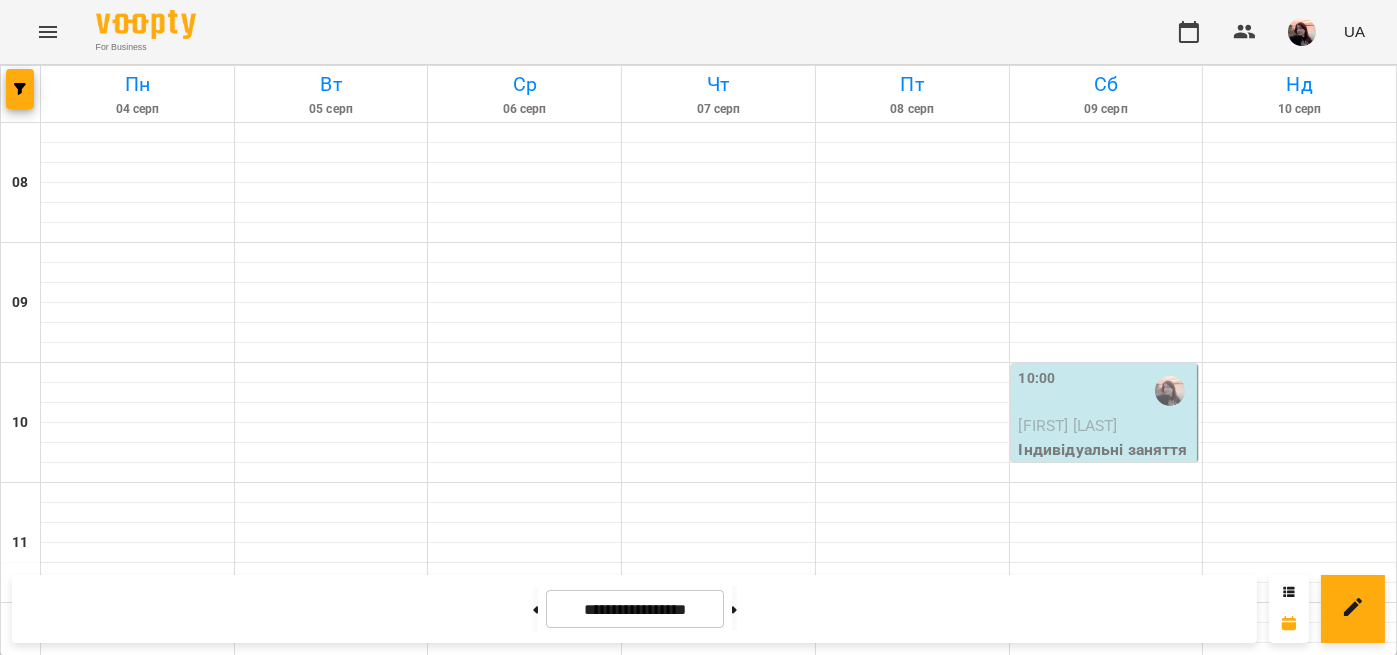 click on "10:00" at bounding box center [1106, 391] 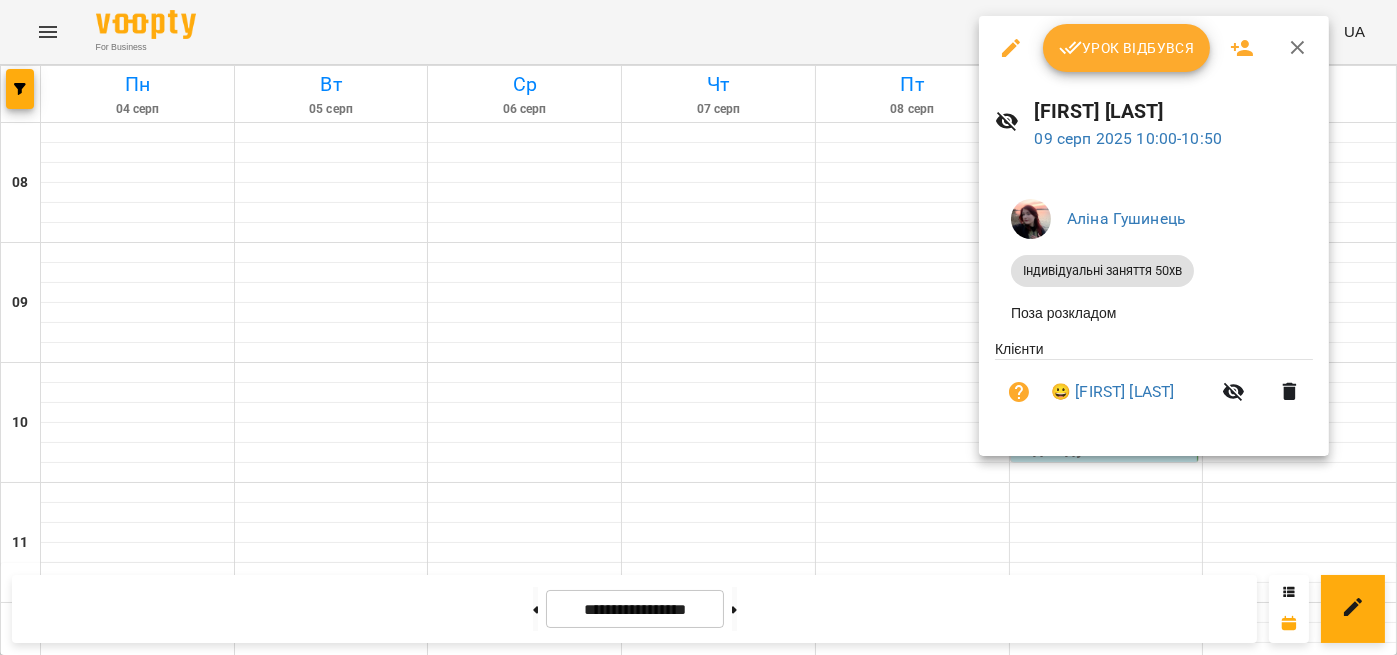 click on "Урок відбувся" at bounding box center (1127, 48) 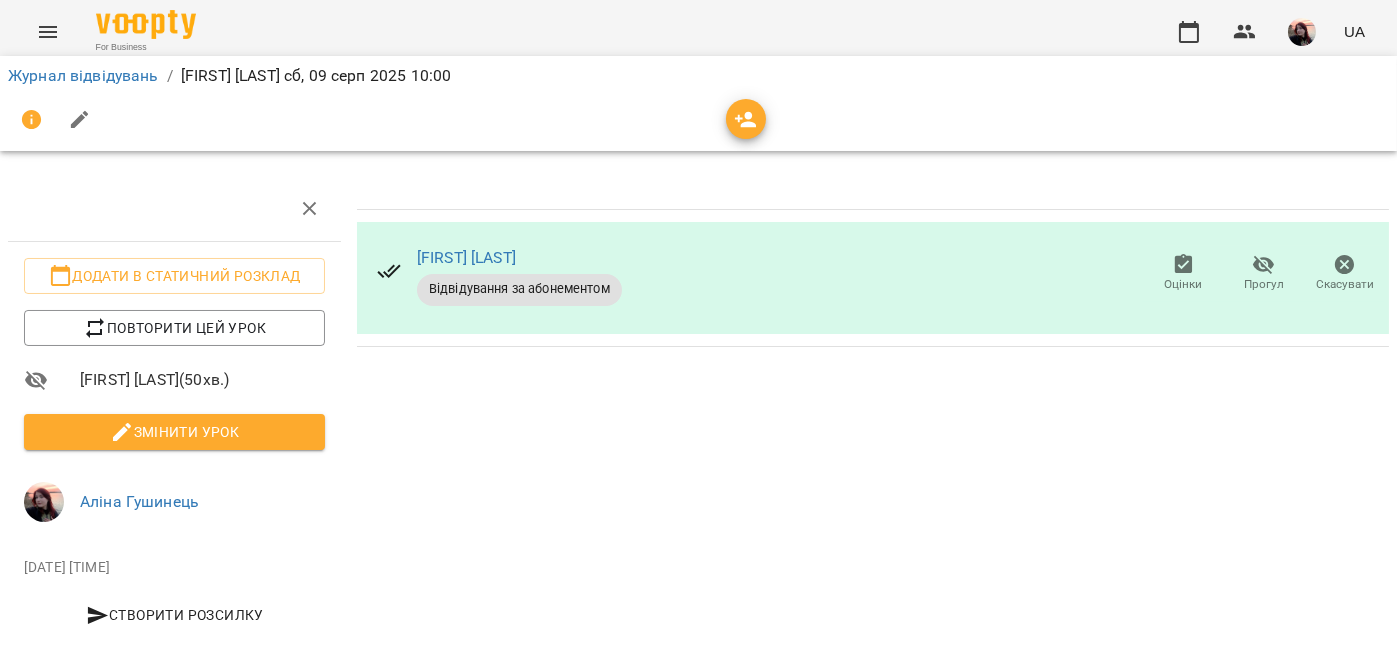 click on "Змінити урок" at bounding box center [174, 432] 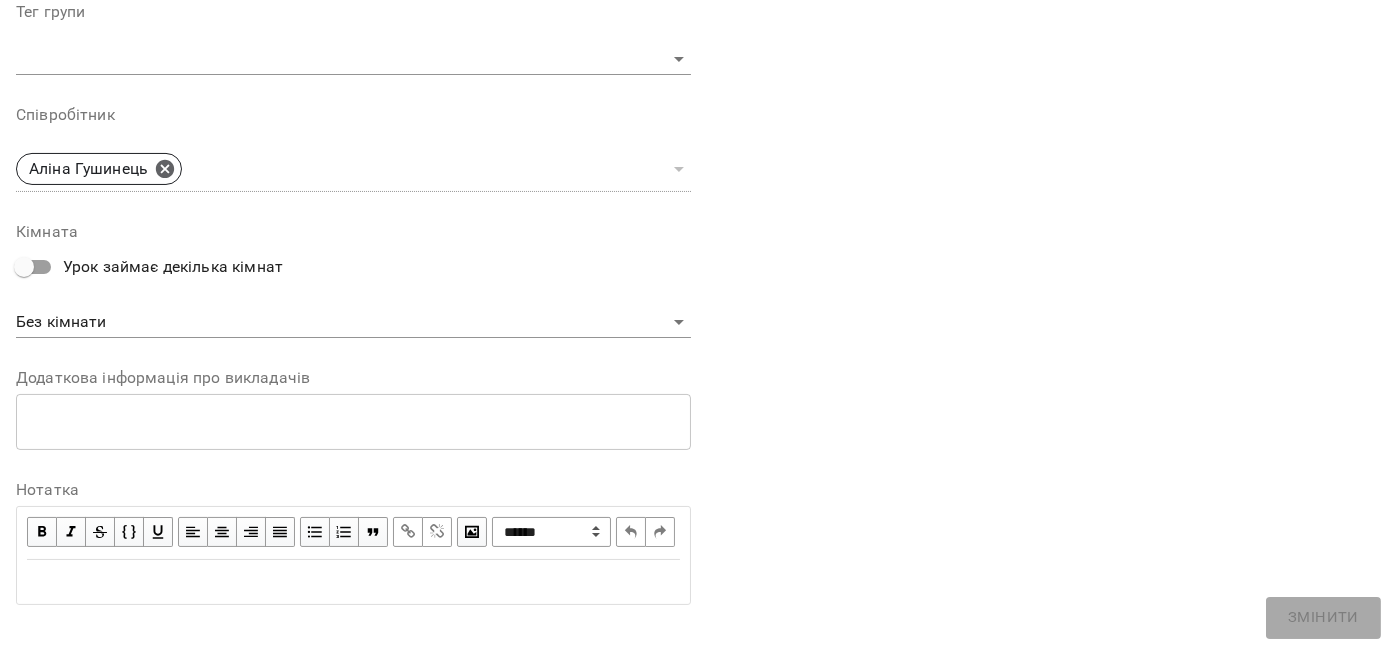 scroll, scrollTop: 711, scrollLeft: 0, axis: vertical 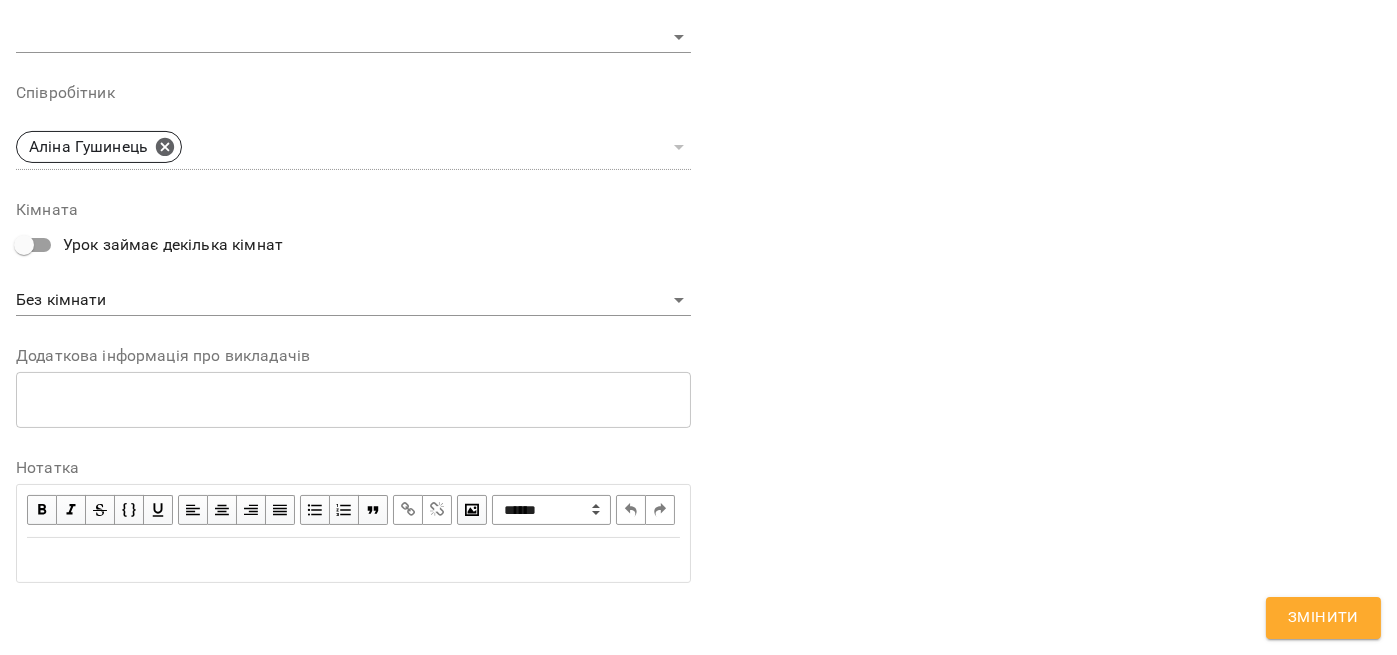 click at bounding box center (353, 560) 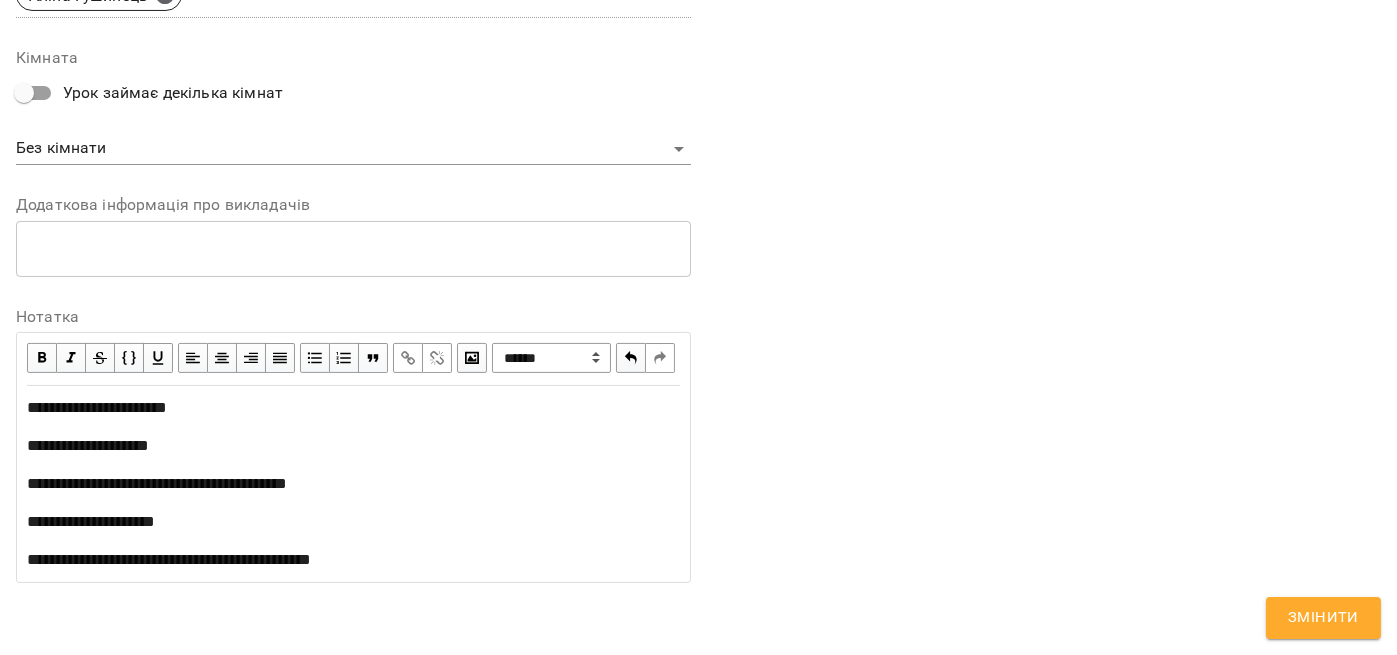 scroll, scrollTop: 946, scrollLeft: 0, axis: vertical 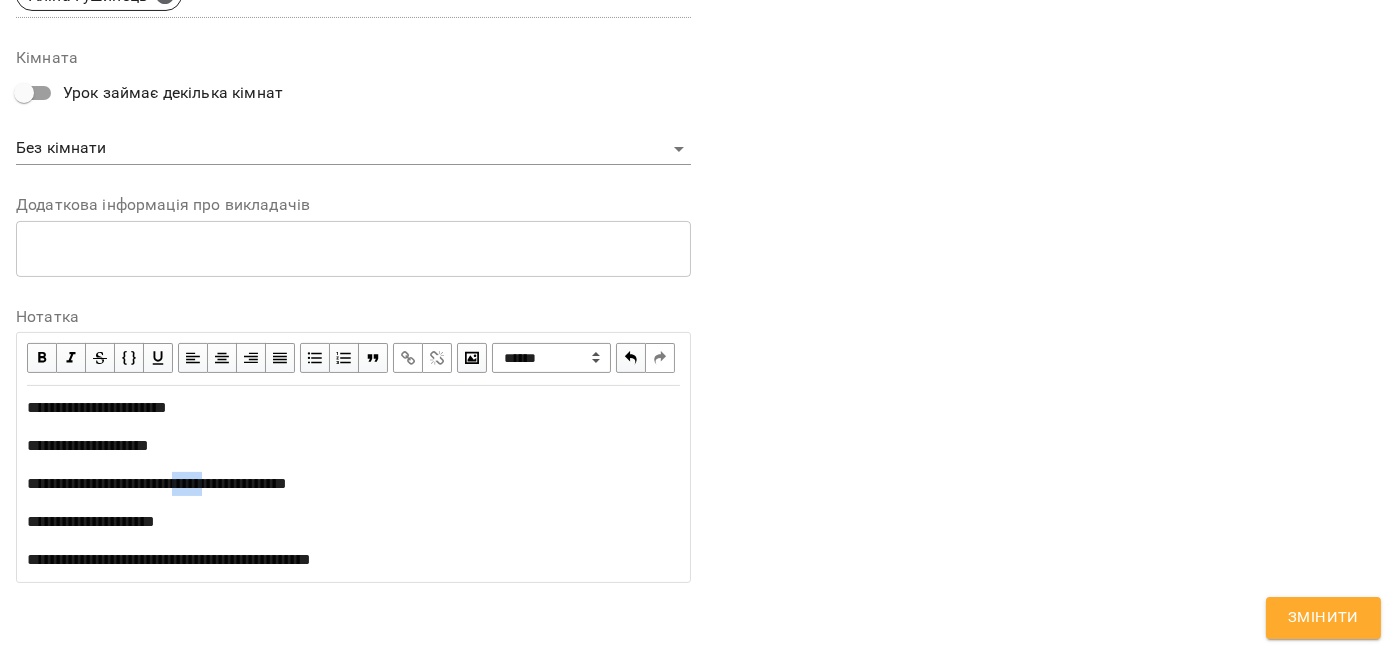 click on "**********" at bounding box center [353, 484] 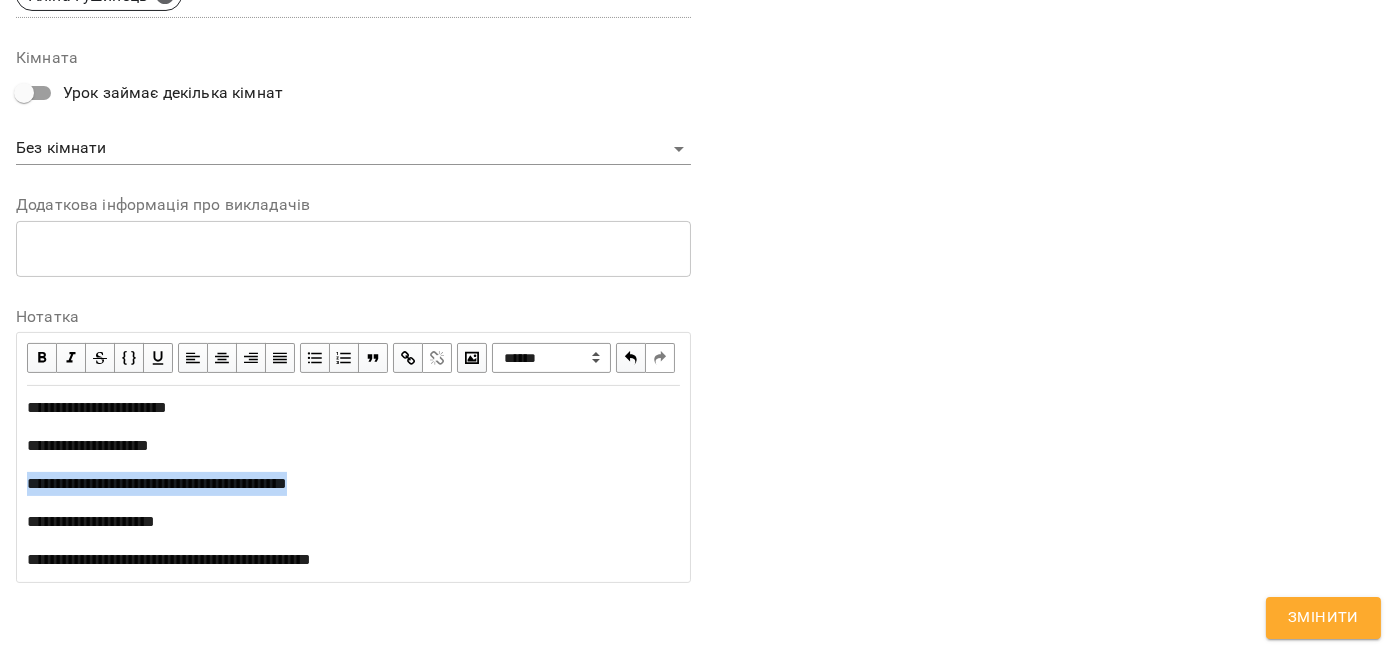 click on "**********" at bounding box center (353, 484) 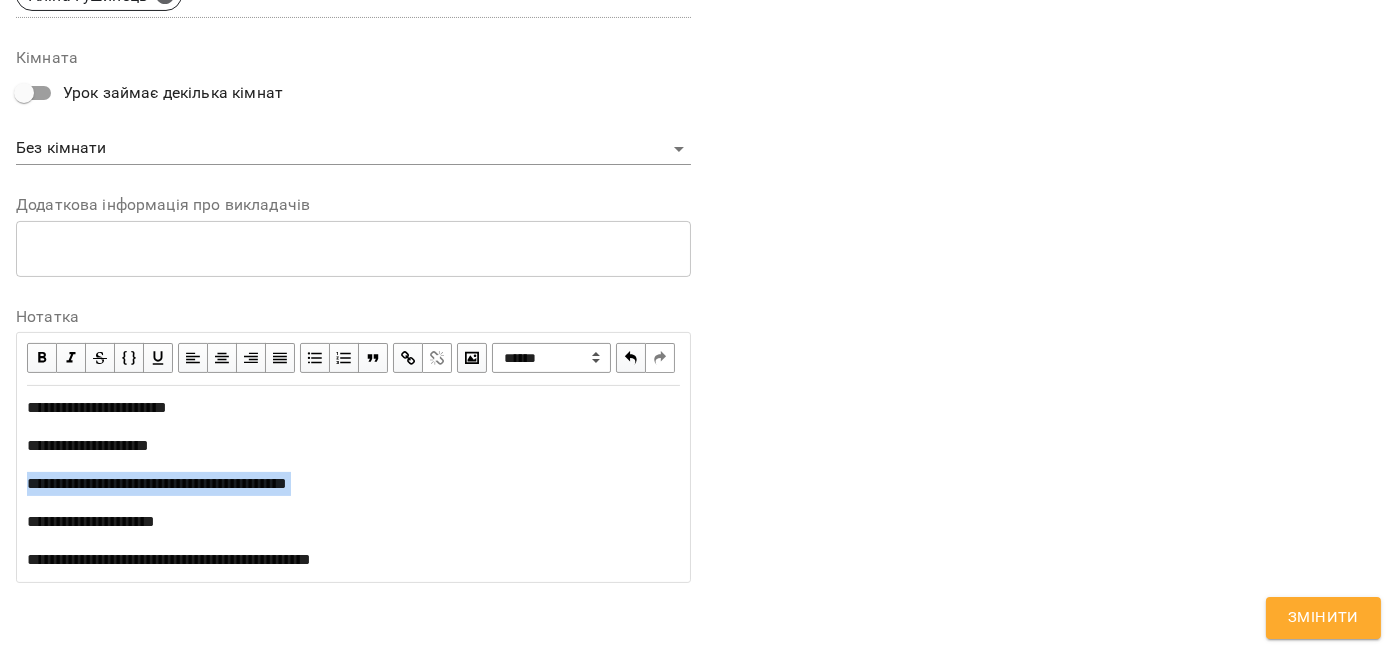 copy on "**********" 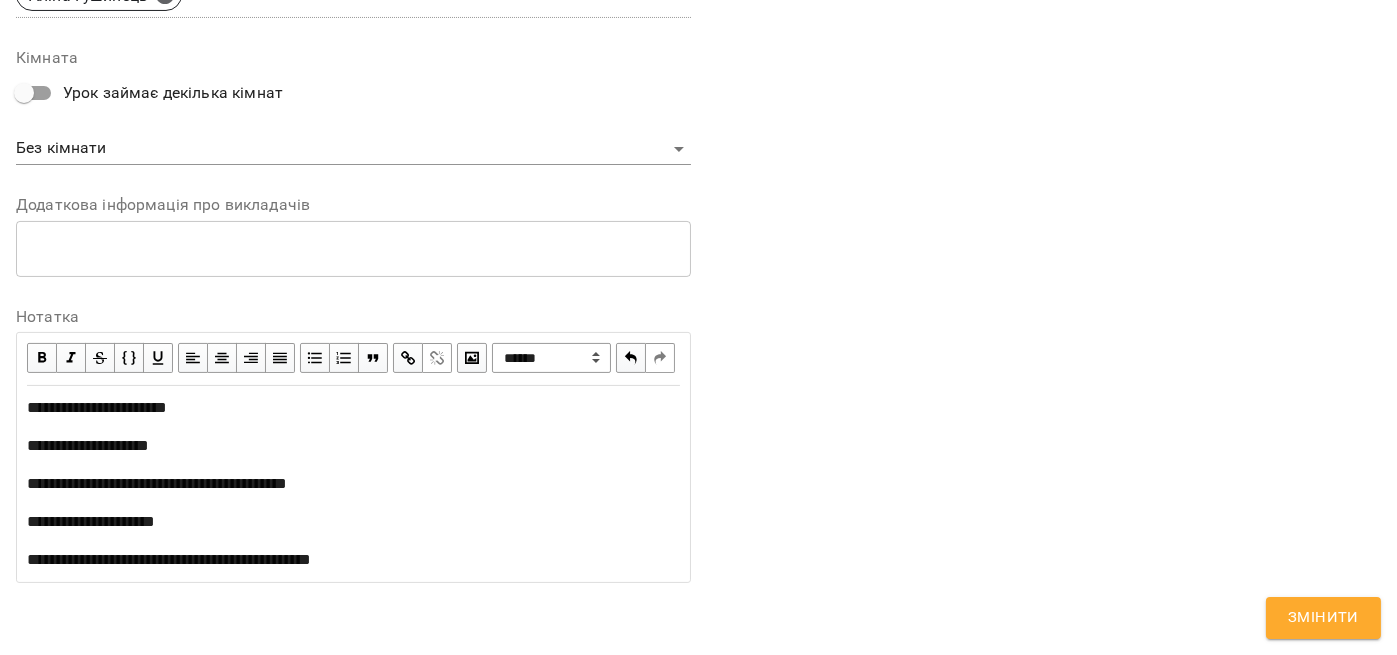 click at bounding box center [408, 358] 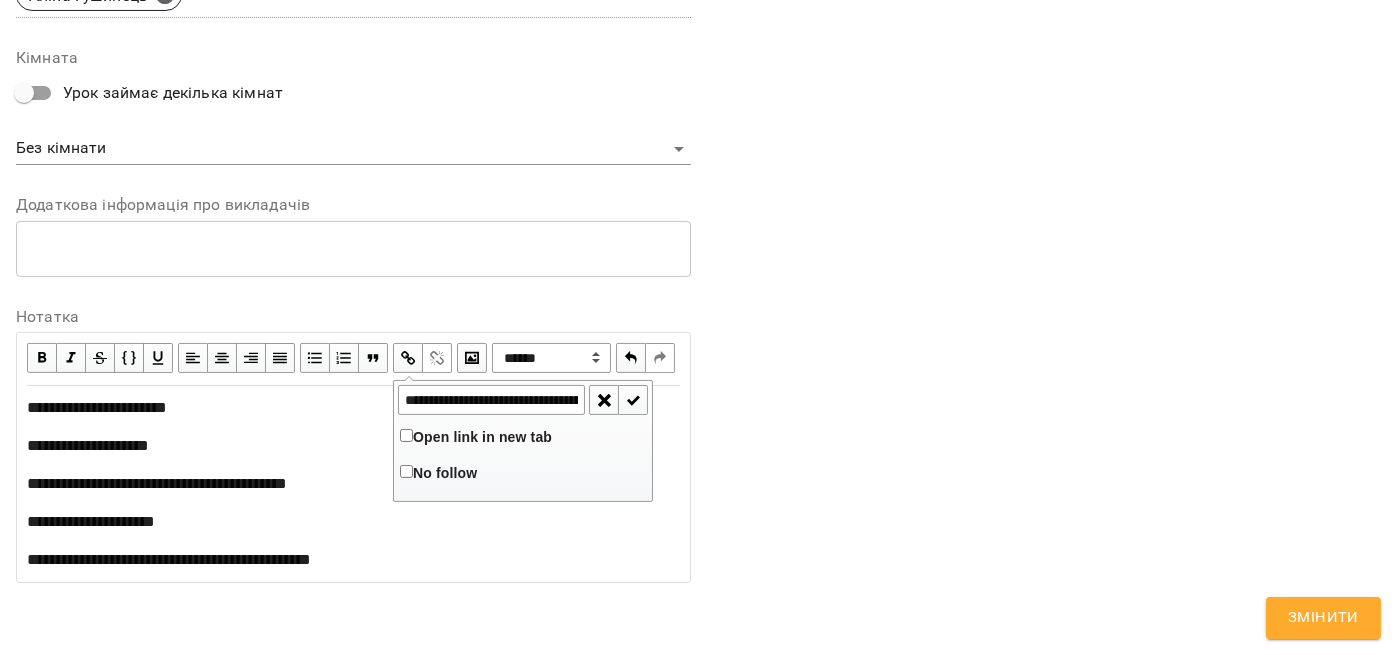 scroll, scrollTop: 0, scrollLeft: 134, axis: horizontal 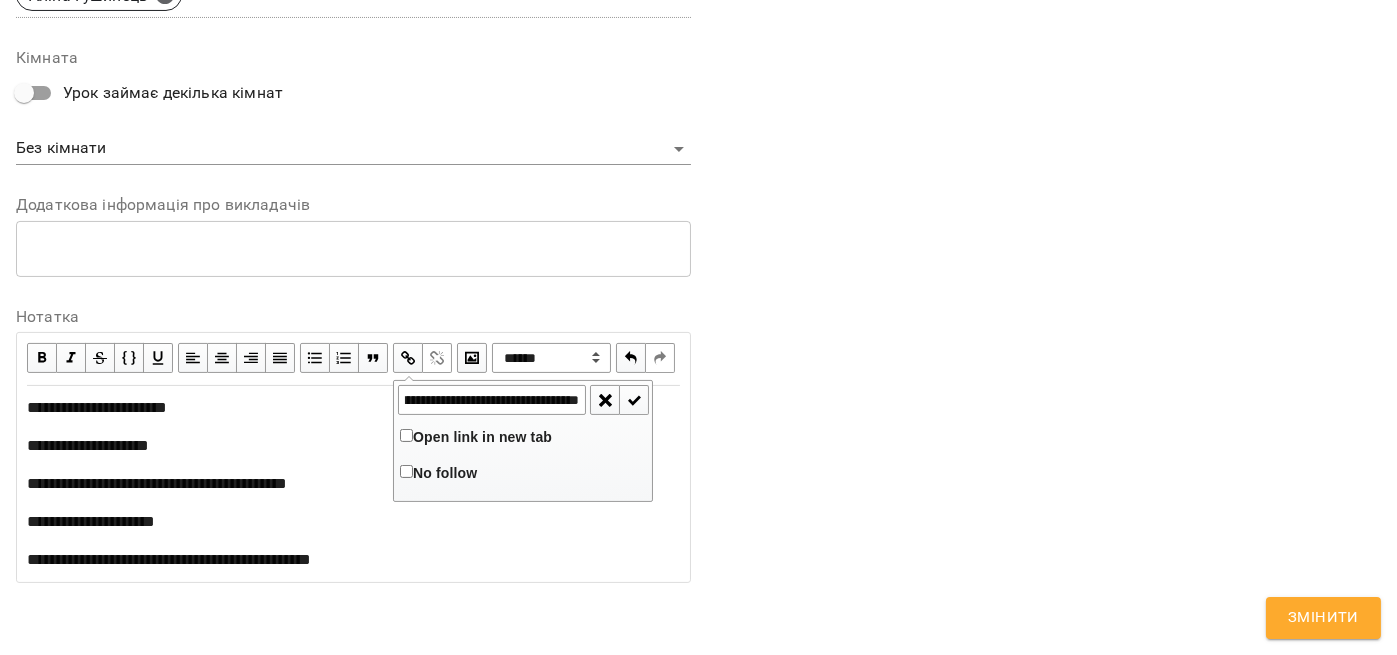 type on "**********" 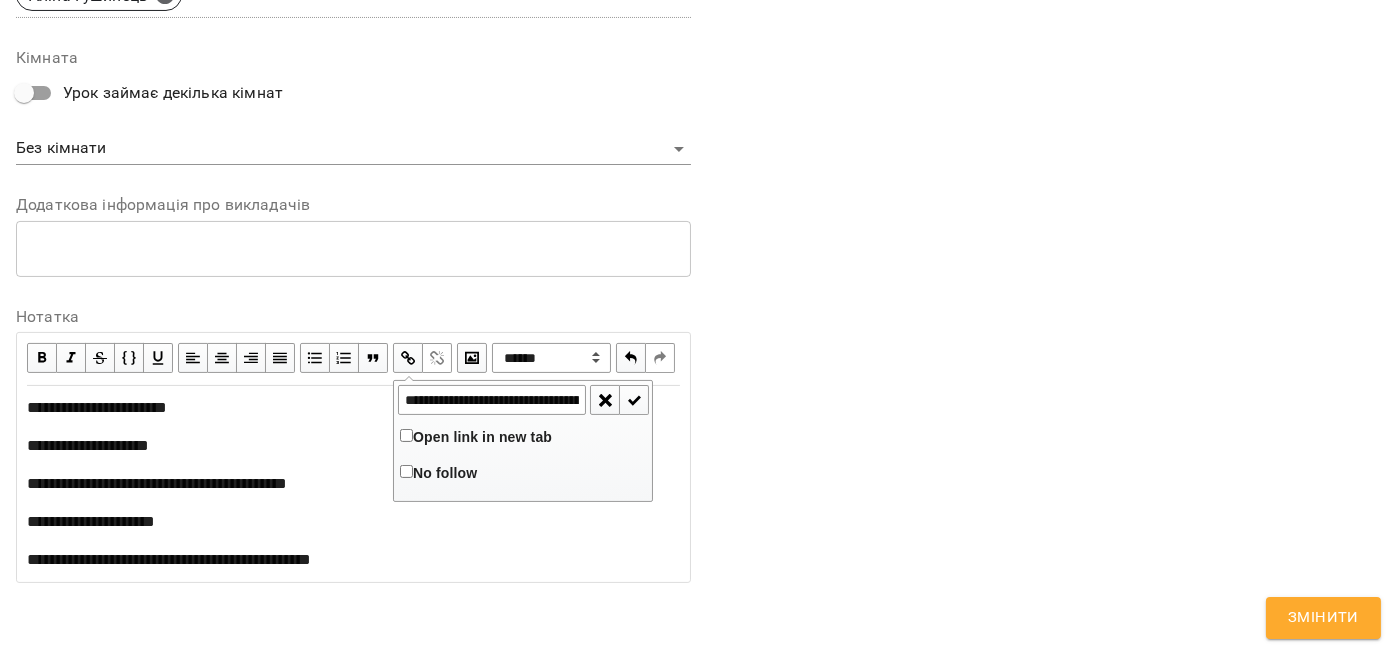 click on "Open link in new tab" at bounding box center [482, 437] 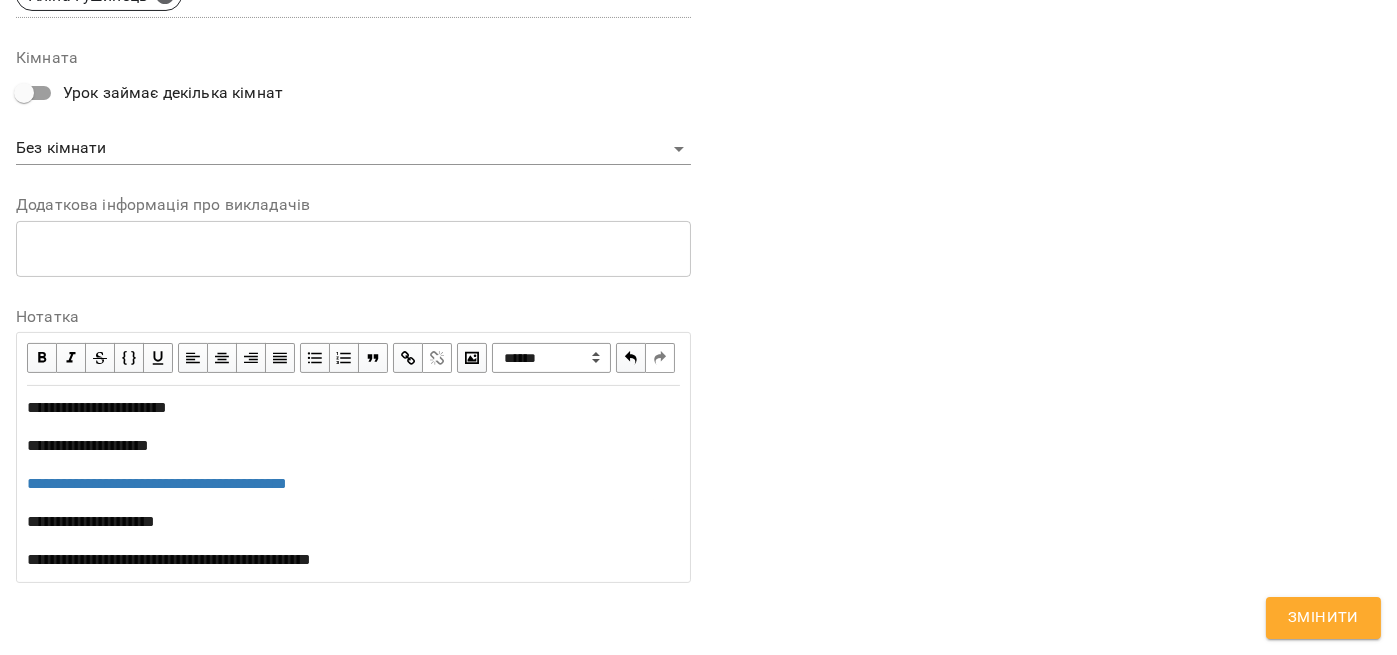 click on "**********" at bounding box center [169, 559] 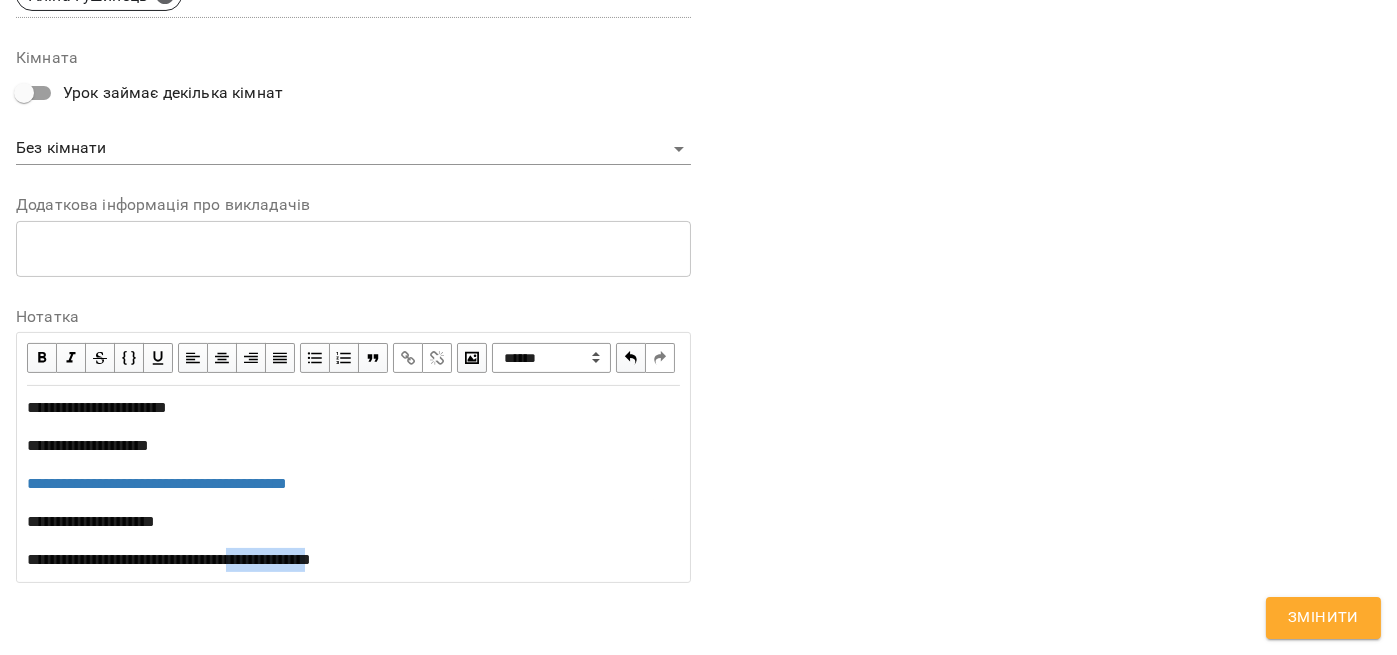click on "**********" at bounding box center (169, 559) 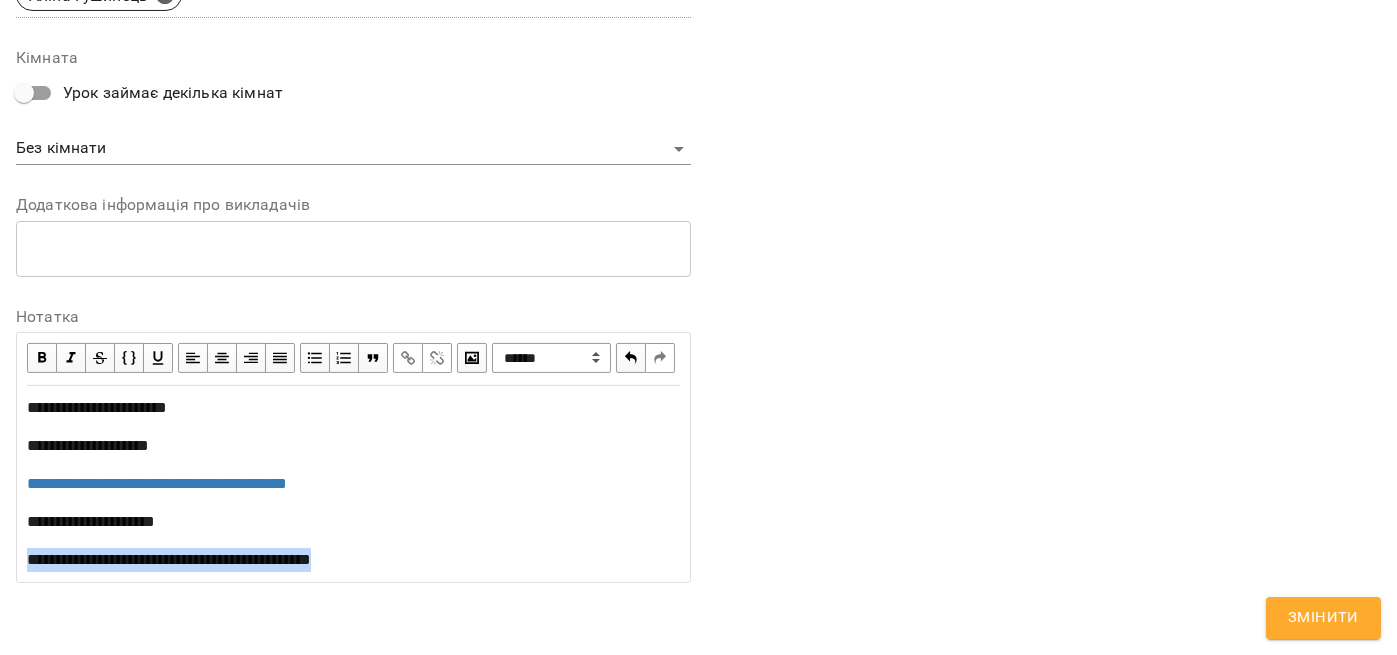 click on "**********" at bounding box center [169, 559] 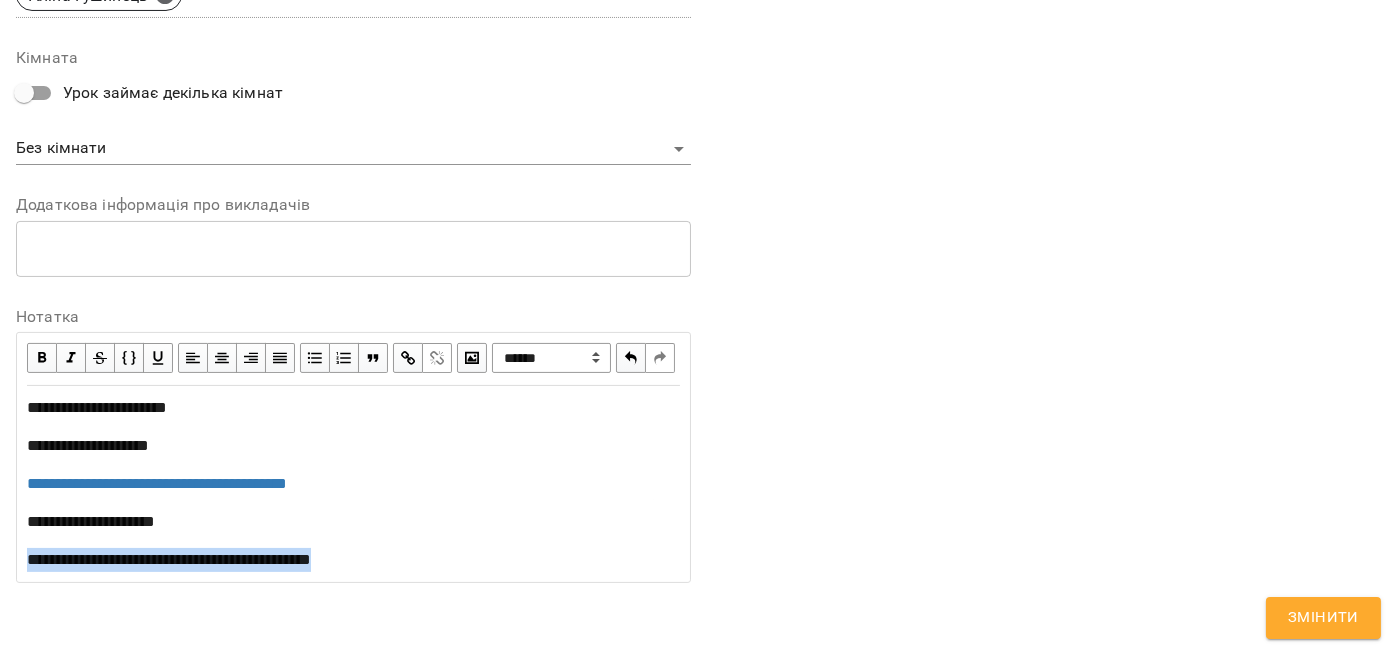 copy on "**********" 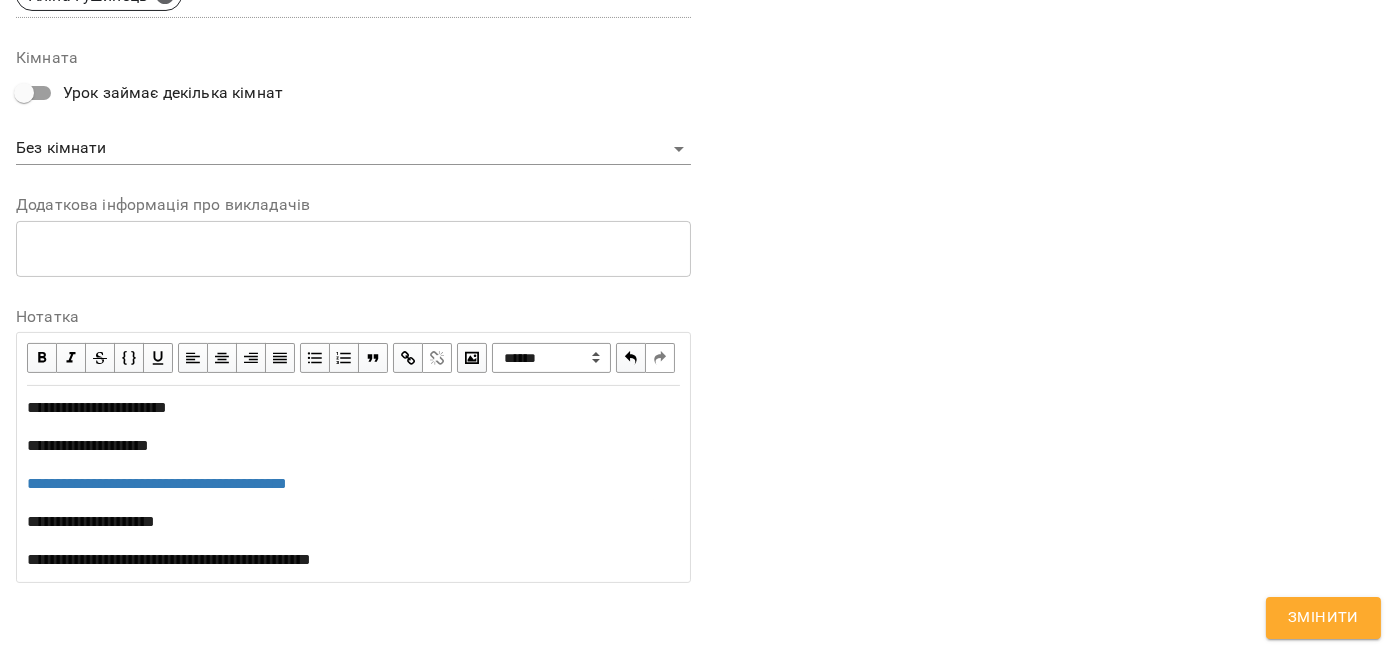 click at bounding box center (408, 358) 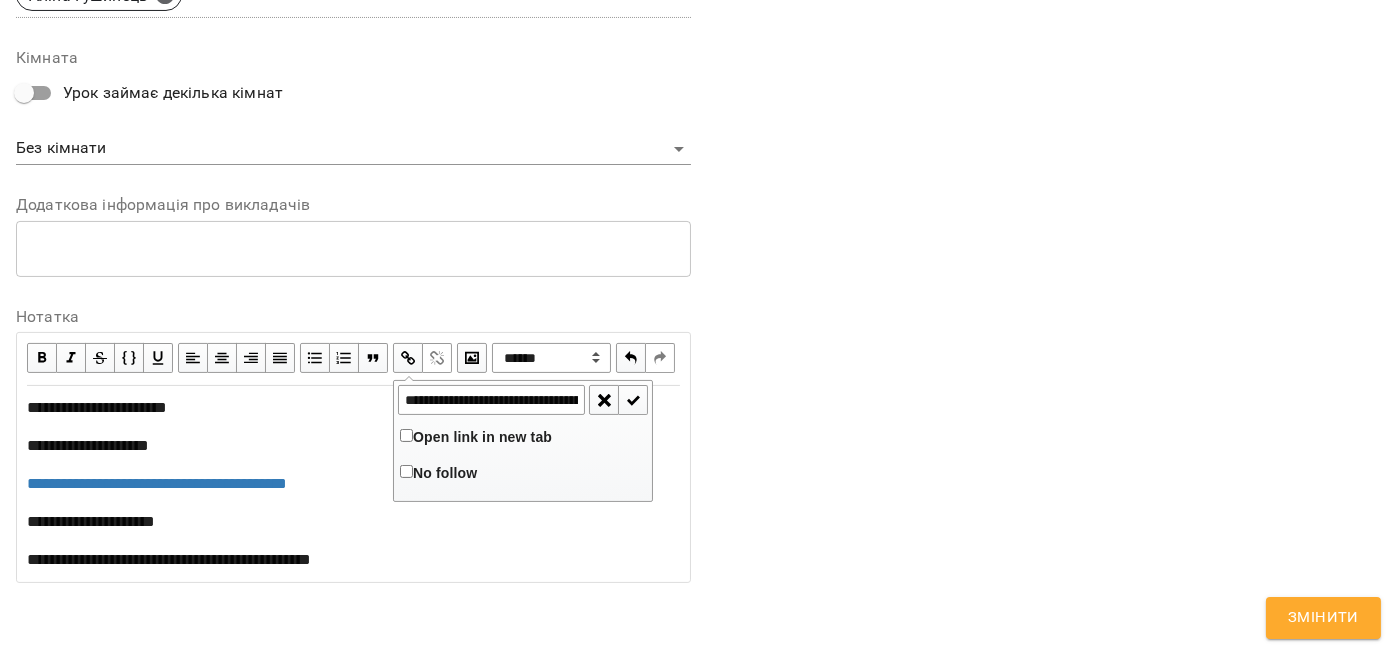 scroll, scrollTop: 0, scrollLeft: 112, axis: horizontal 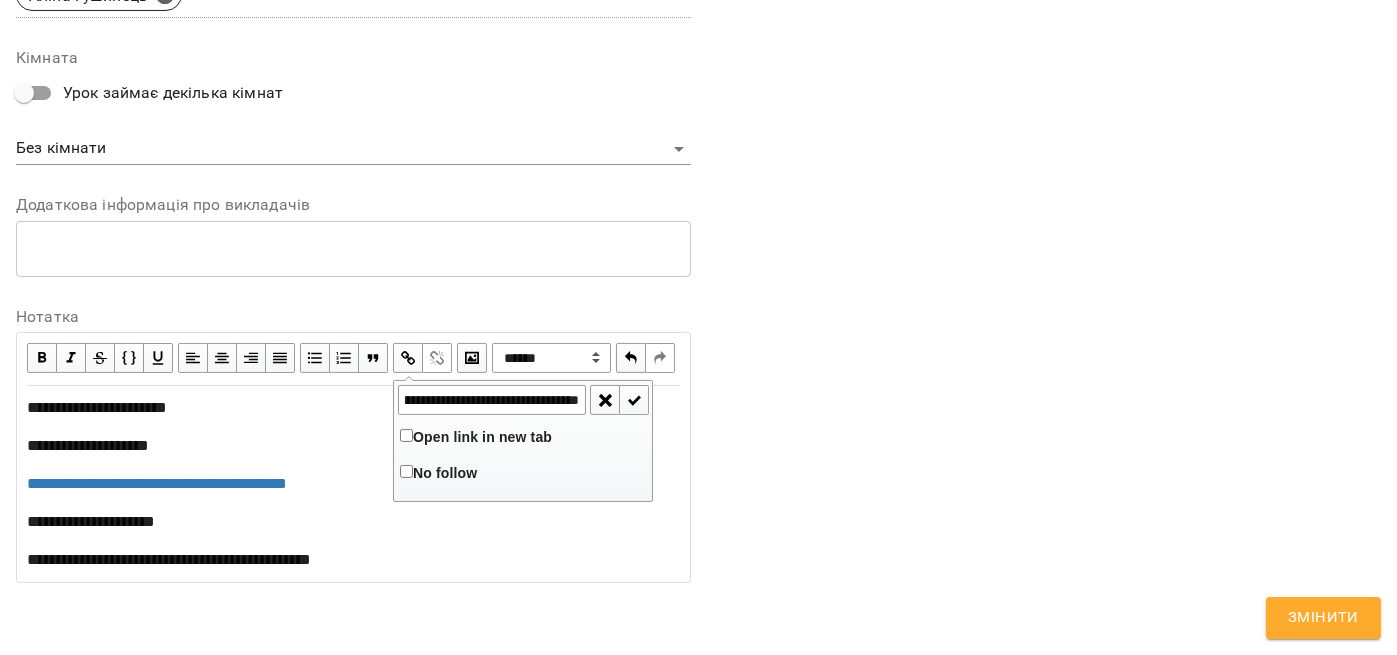 type on "**********" 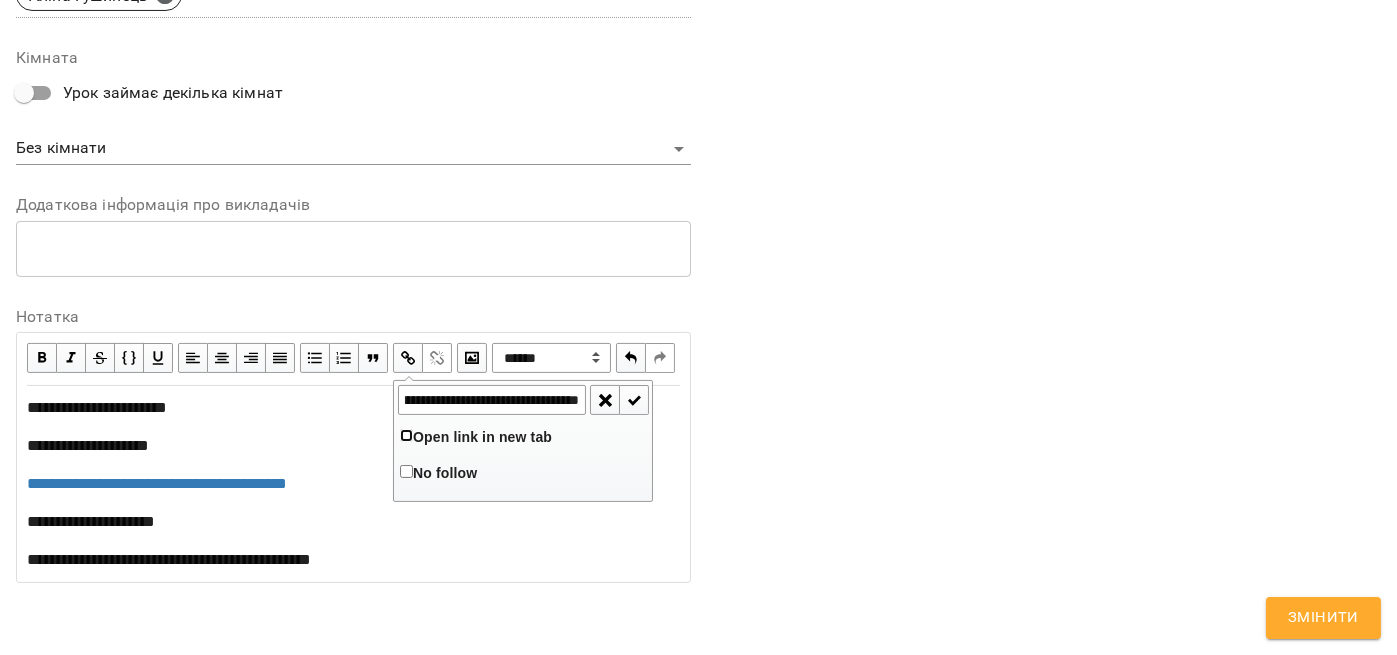 scroll, scrollTop: 0, scrollLeft: 0, axis: both 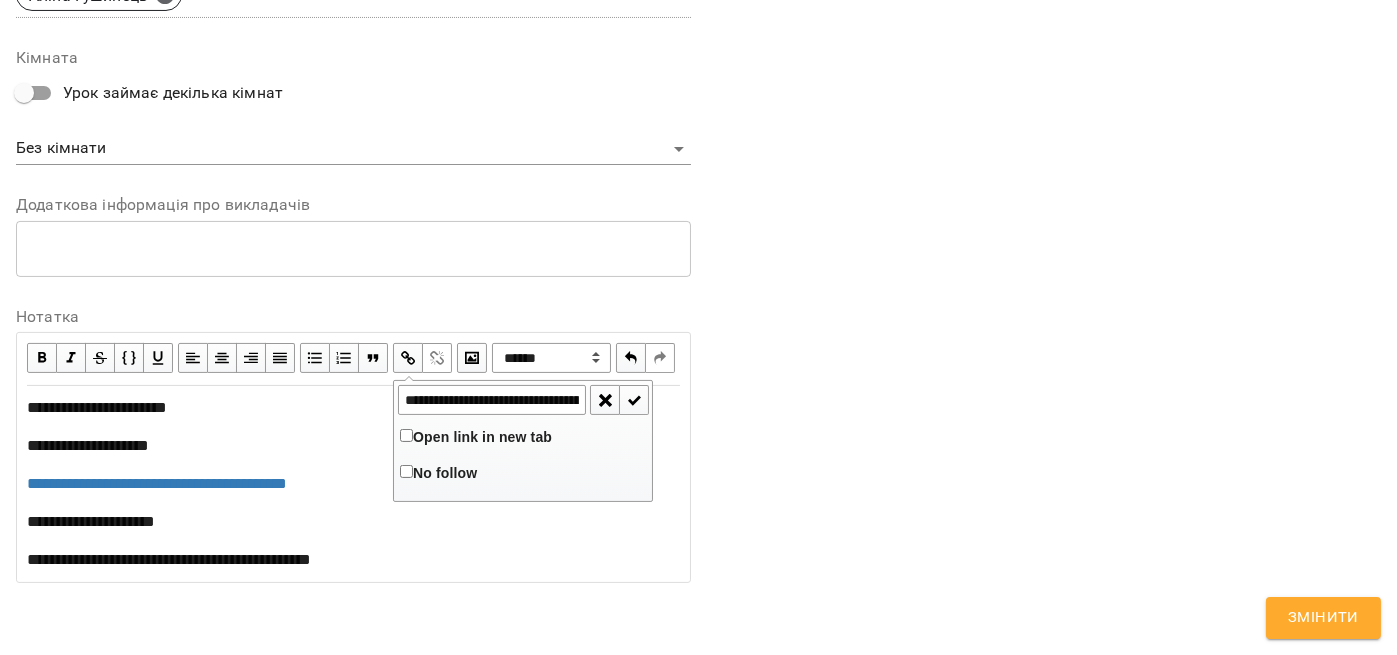 click at bounding box center [634, 400] 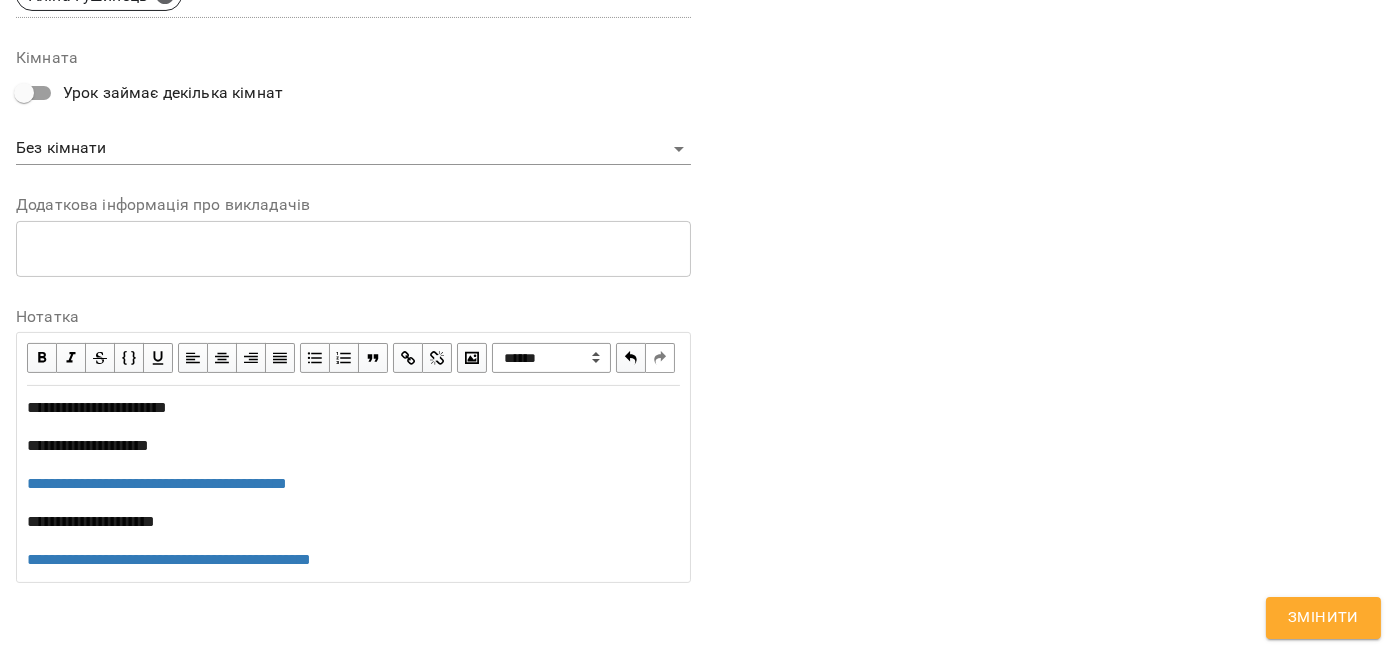 click on "**********" at bounding box center (353, 484) 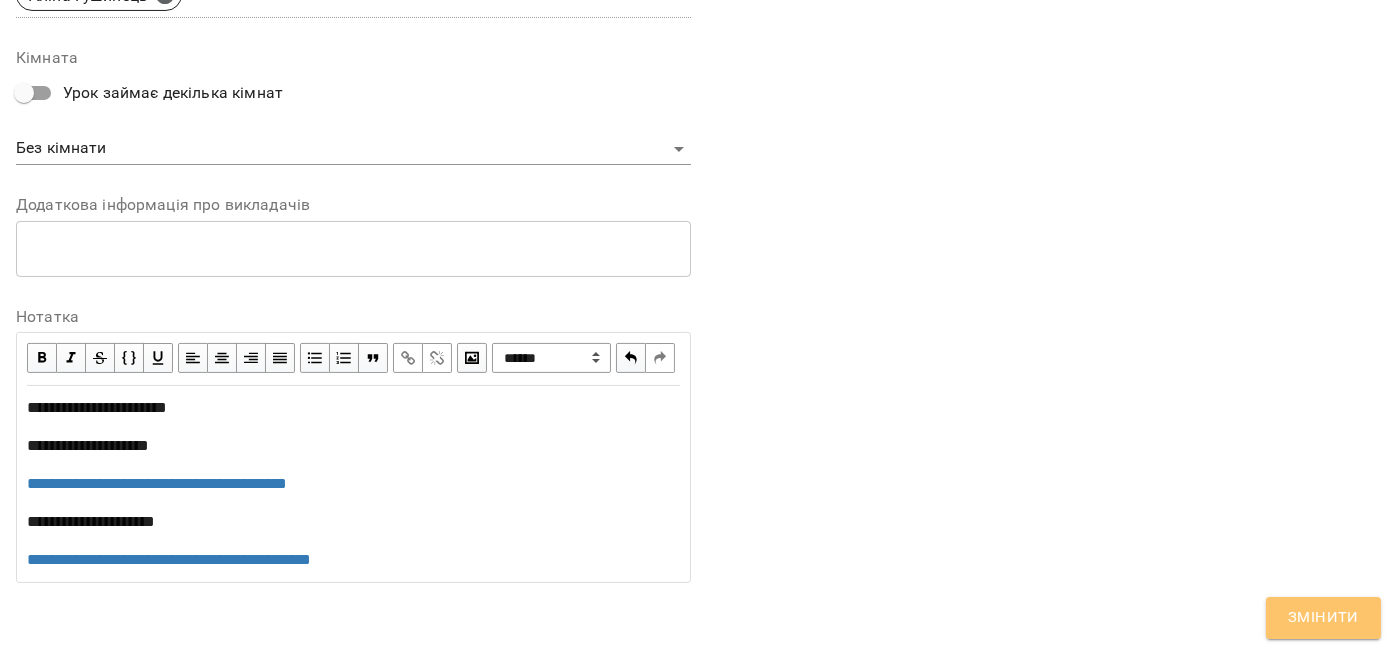 click on "Змінити" at bounding box center [1323, 618] 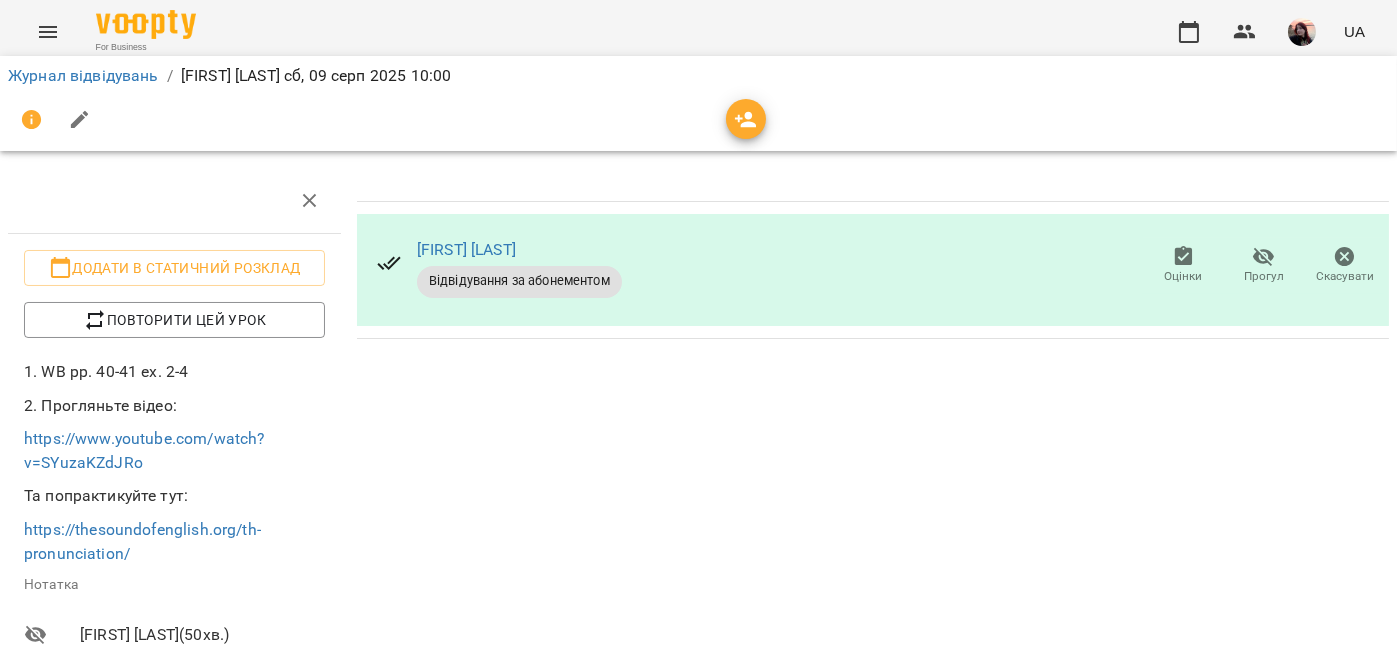 scroll, scrollTop: 0, scrollLeft: 0, axis: both 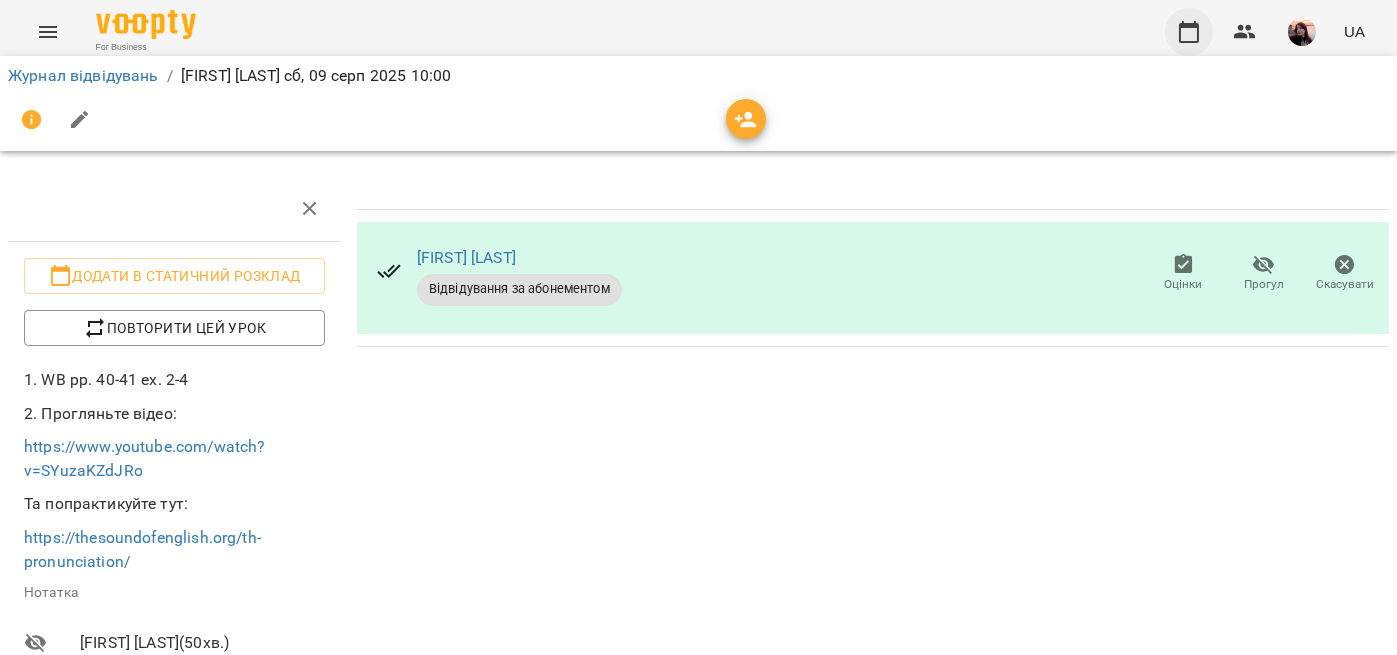 click 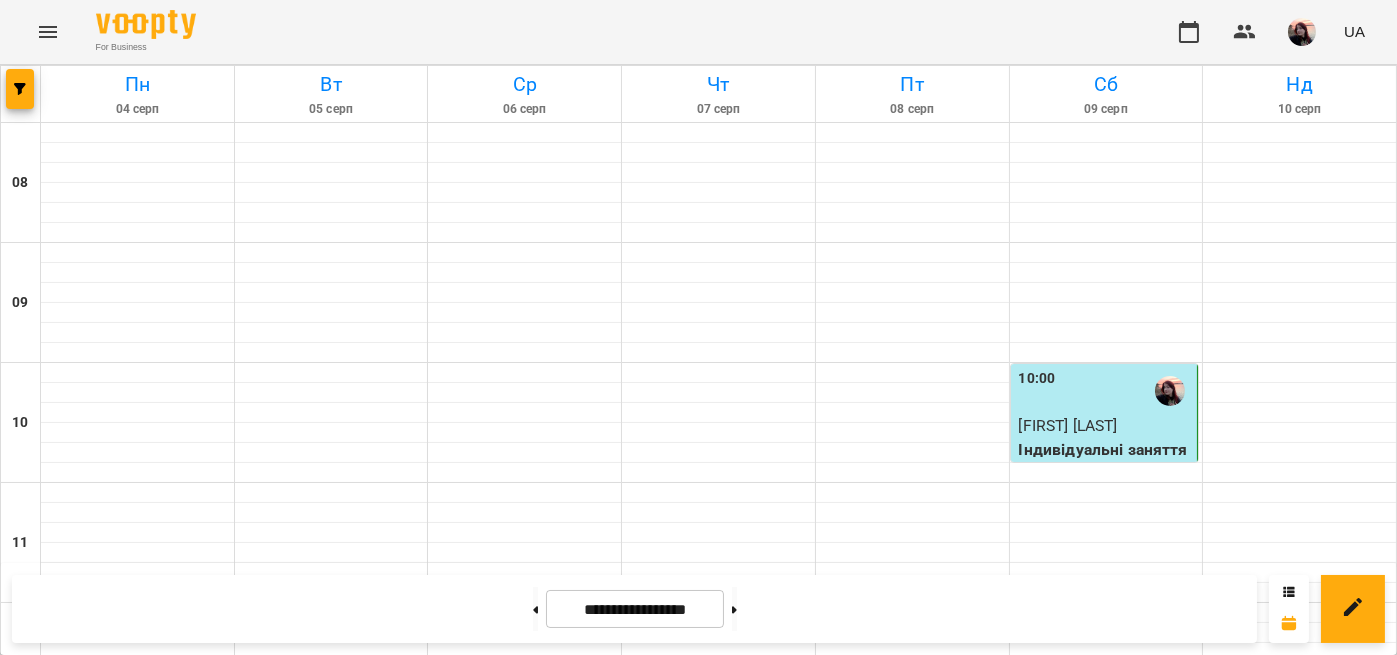 scroll, scrollTop: 600, scrollLeft: 0, axis: vertical 